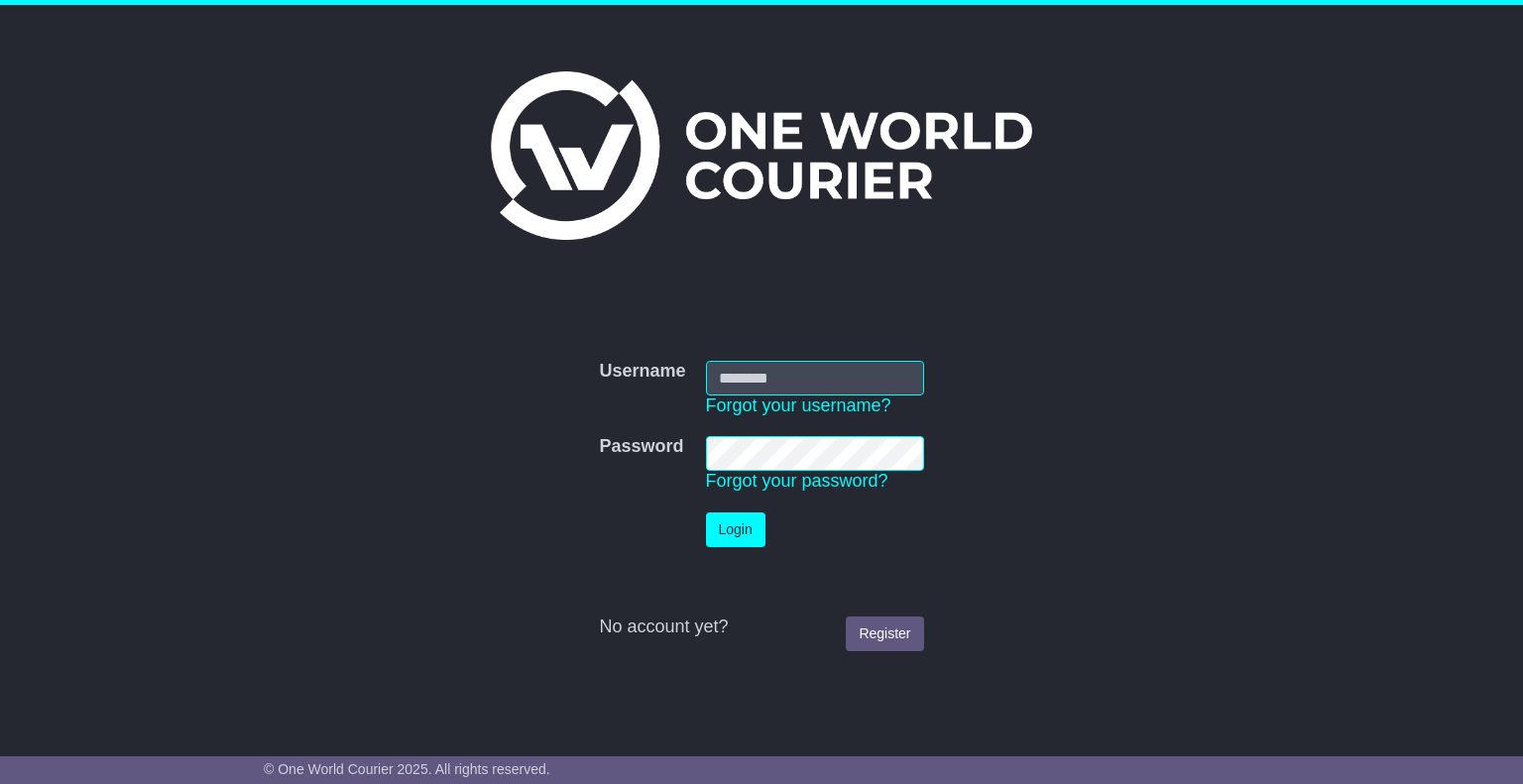 scroll, scrollTop: 0, scrollLeft: 0, axis: both 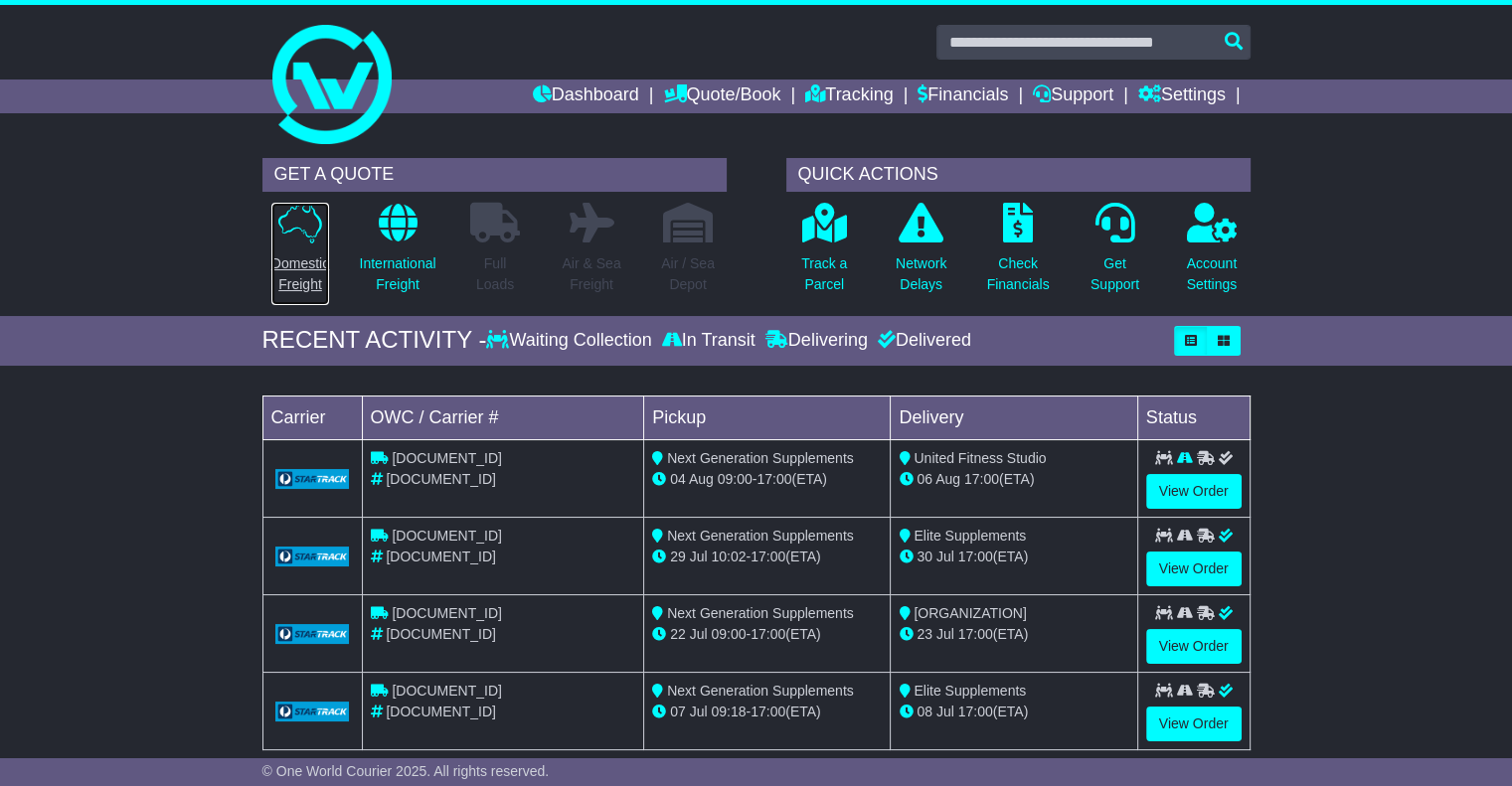 click at bounding box center [300, 223] 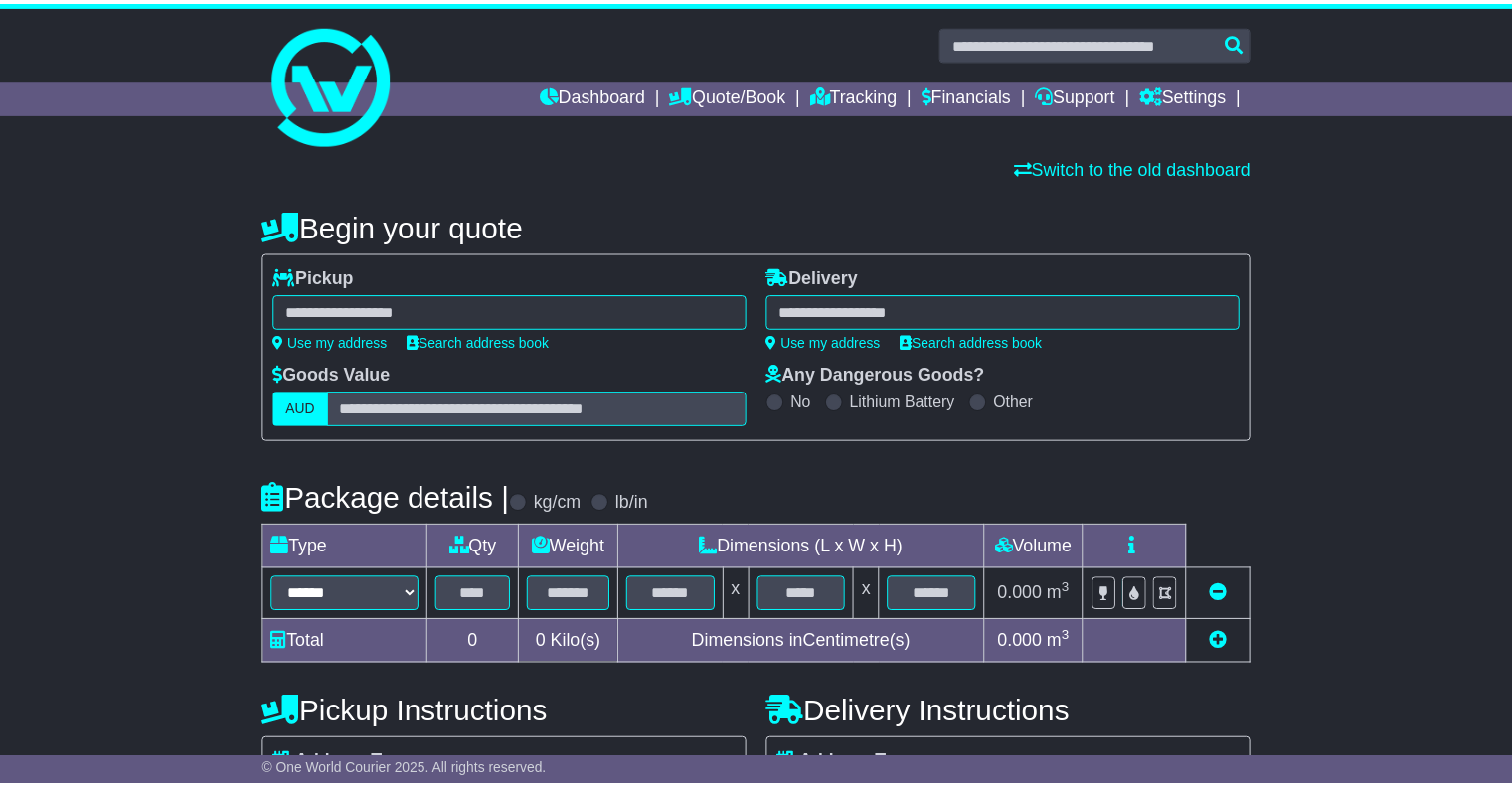 scroll, scrollTop: 0, scrollLeft: 0, axis: both 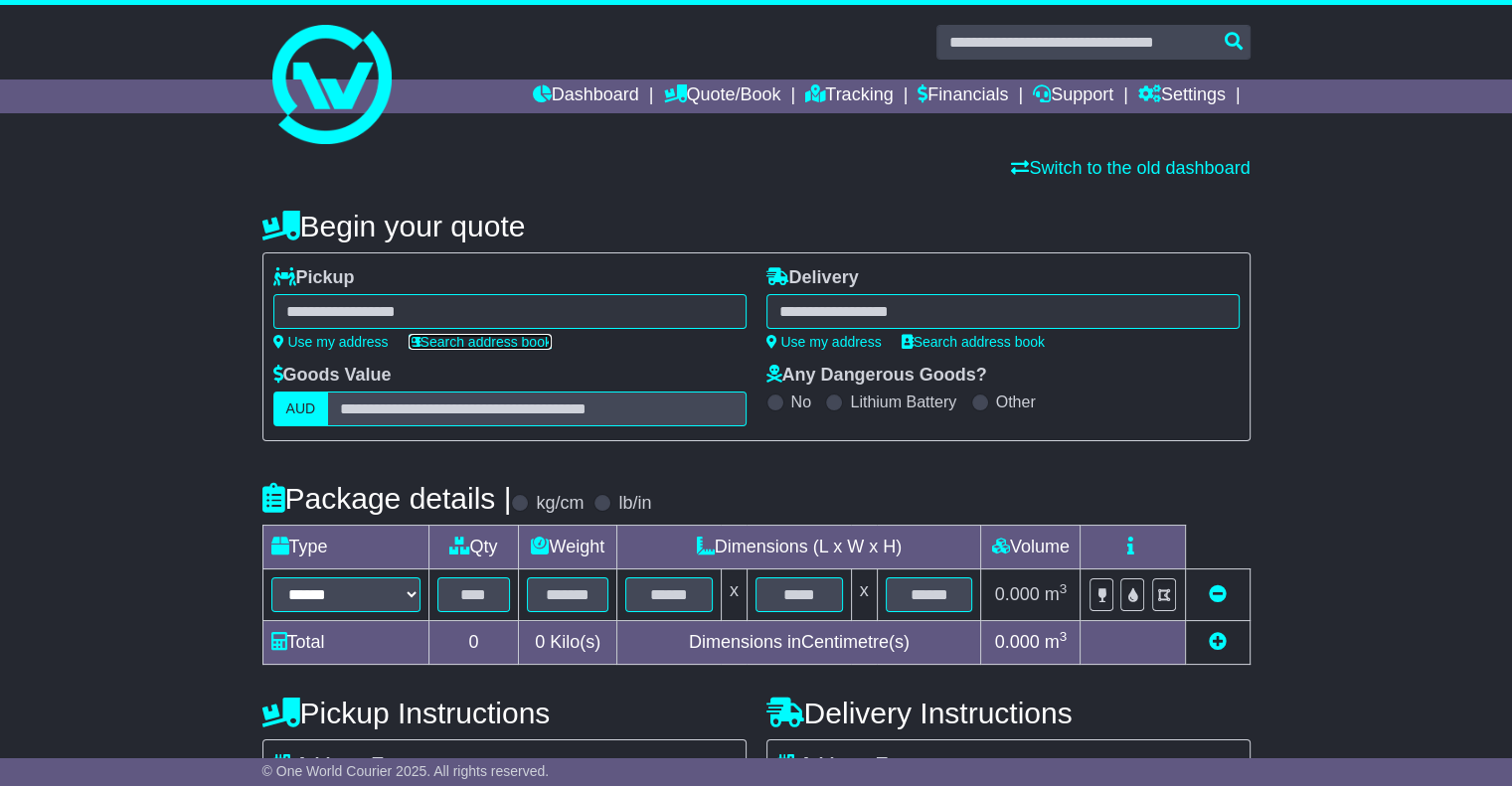 click on "Search address book" at bounding box center (480, 342) 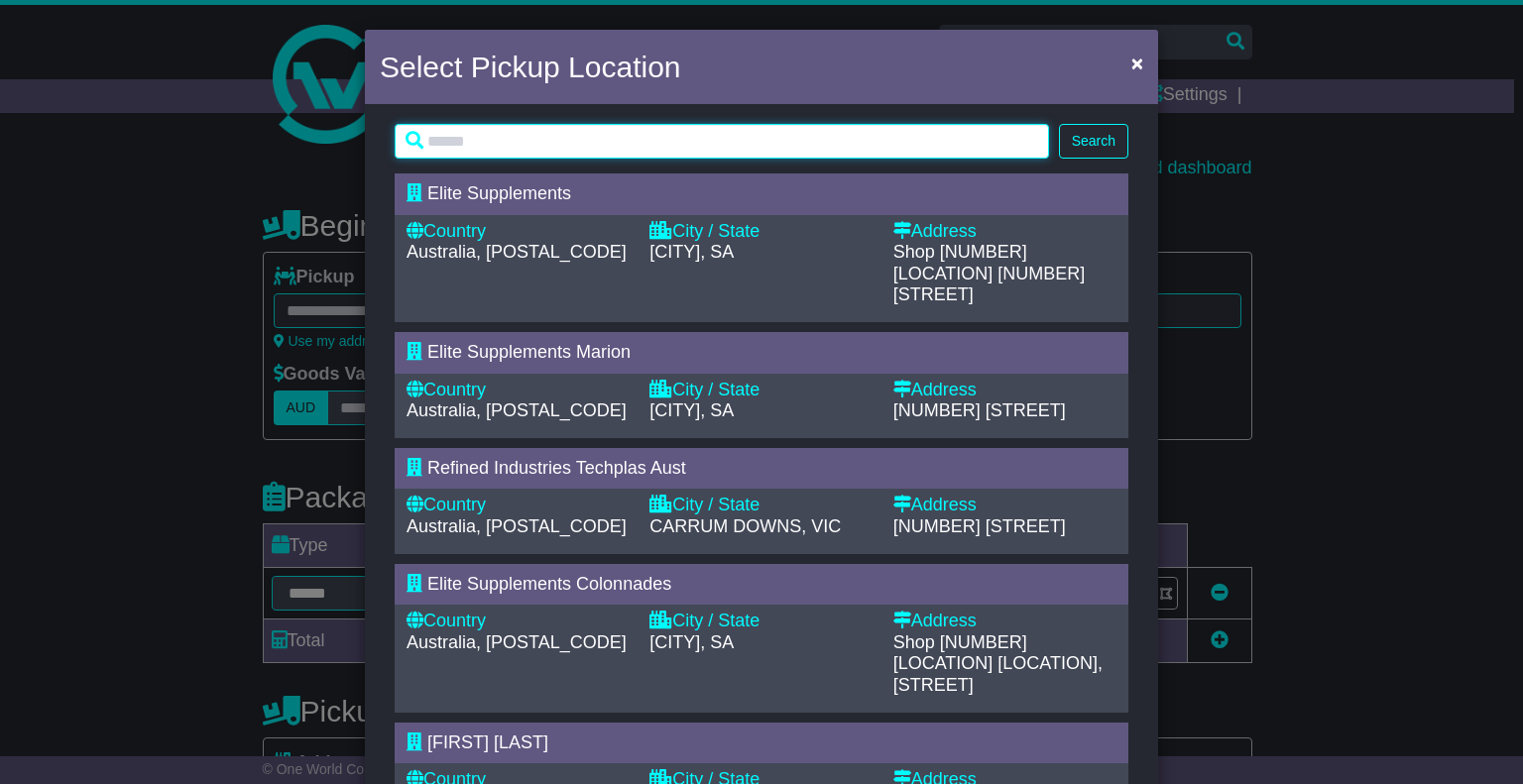 click at bounding box center [722, 141] 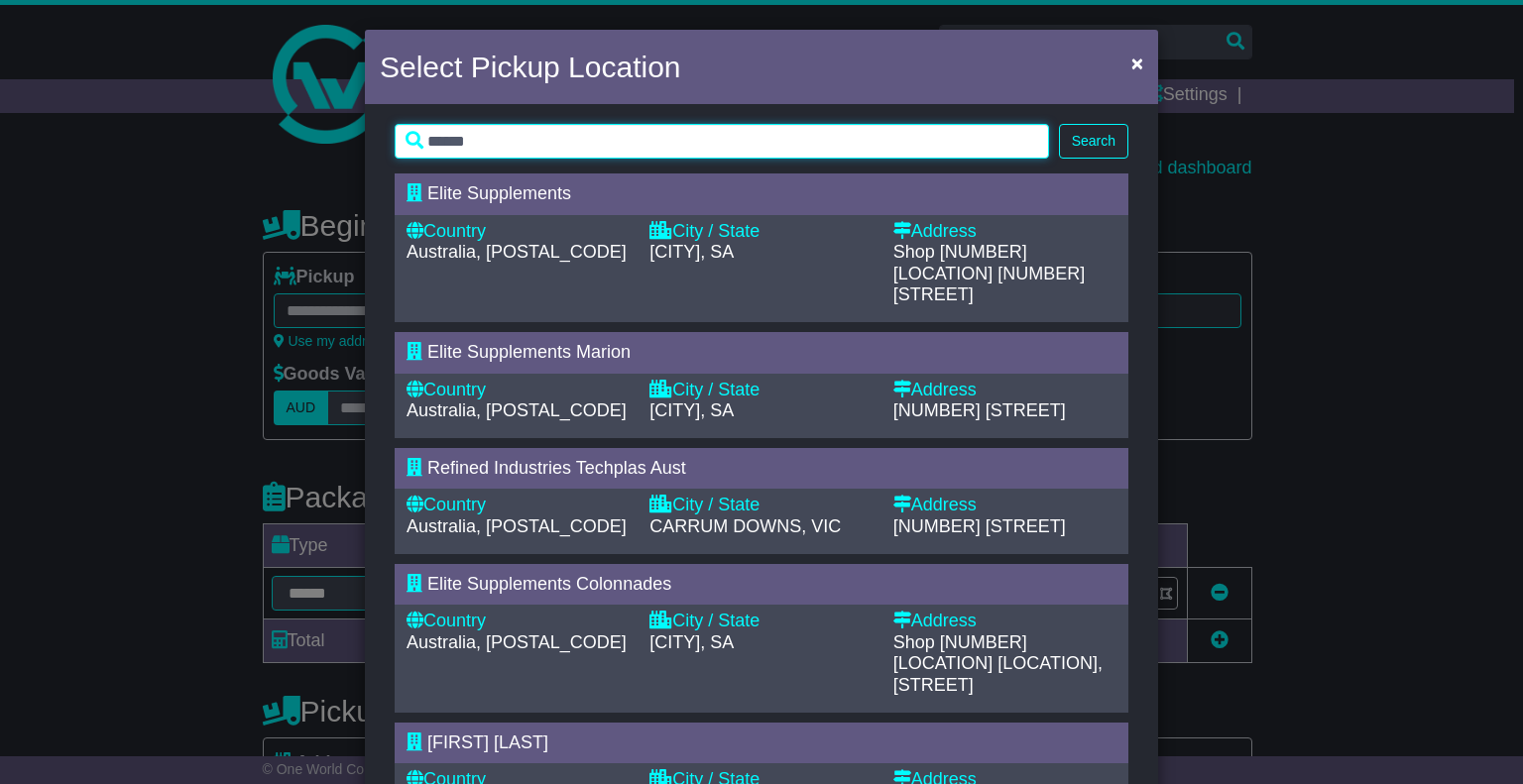 type on "******" 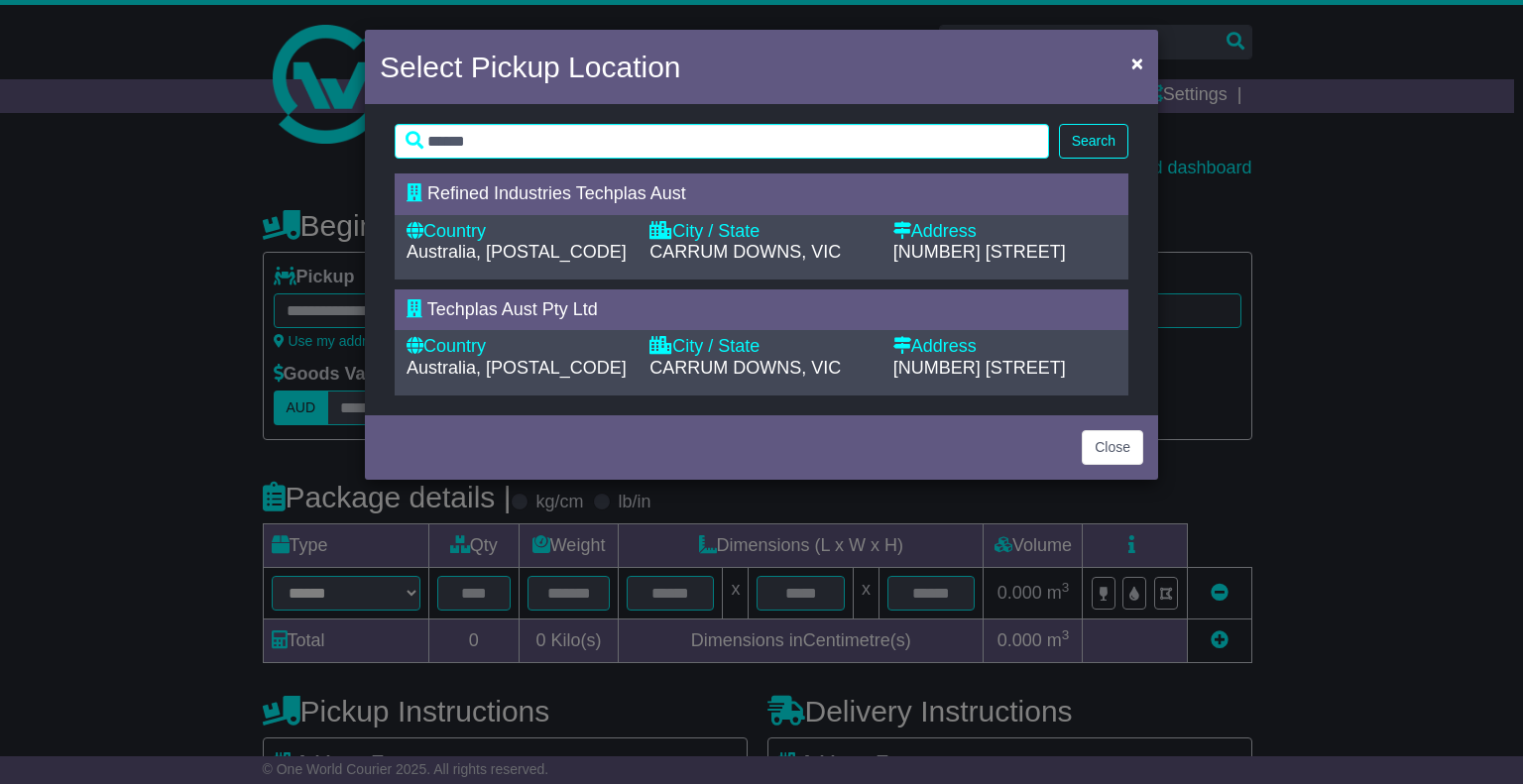 drag, startPoint x: 1095, startPoint y: 134, endPoint x: 1035, endPoint y: 165, distance: 67.53518 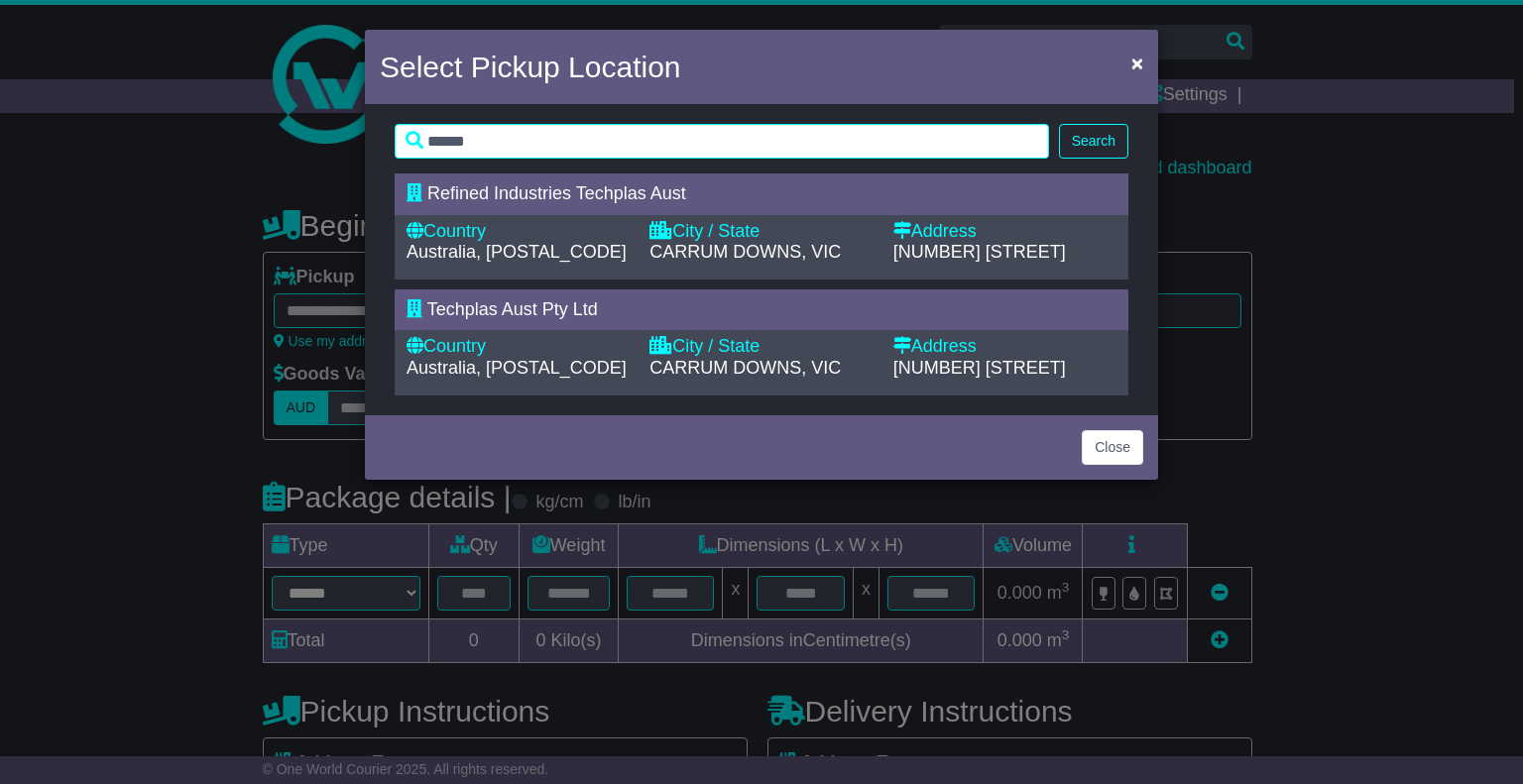 drag, startPoint x: 528, startPoint y: 251, endPoint x: 527, endPoint y: 265, distance: 14.035669 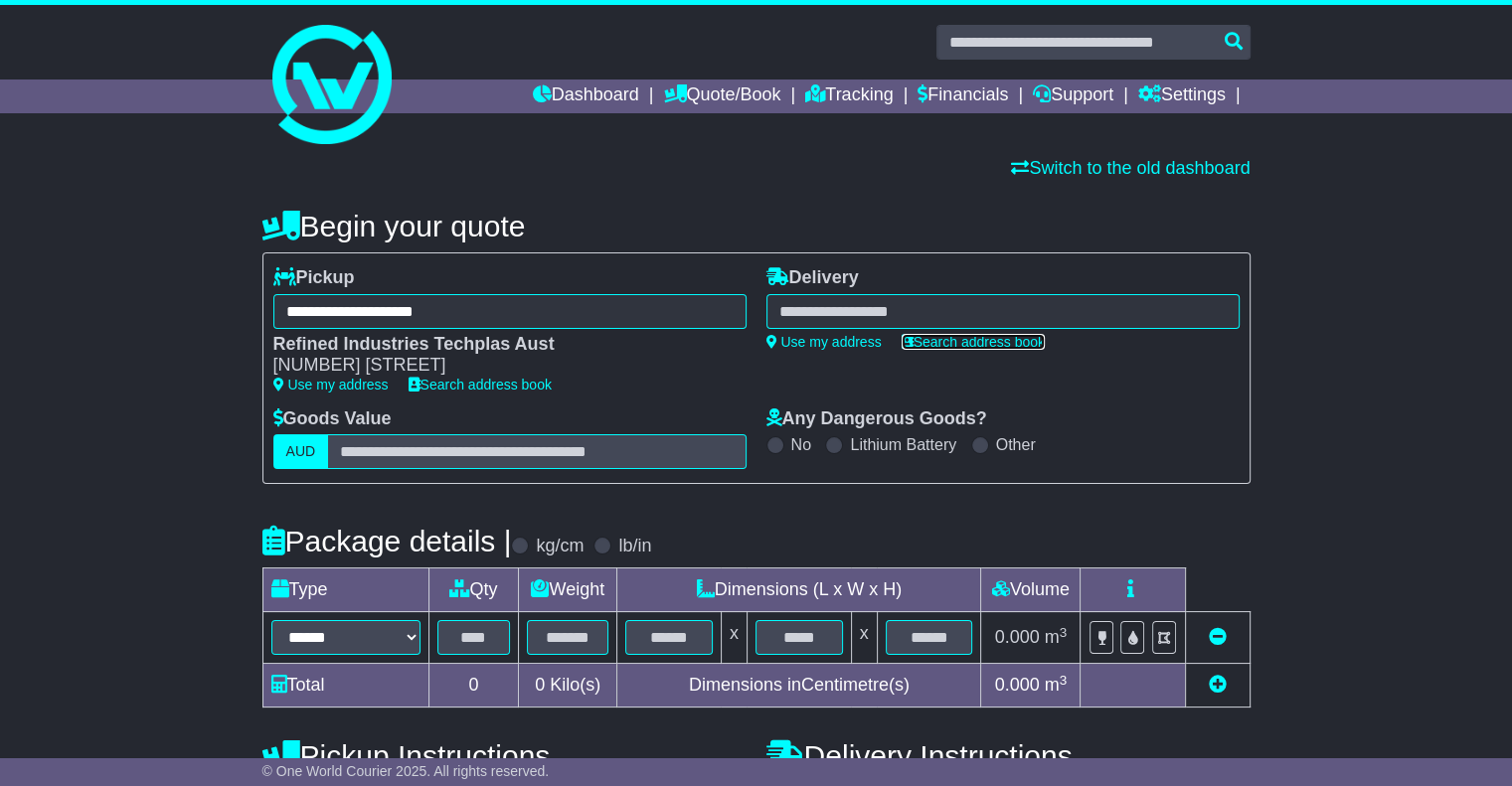 drag, startPoint x: 943, startPoint y: 344, endPoint x: 917, endPoint y: 344, distance: 26 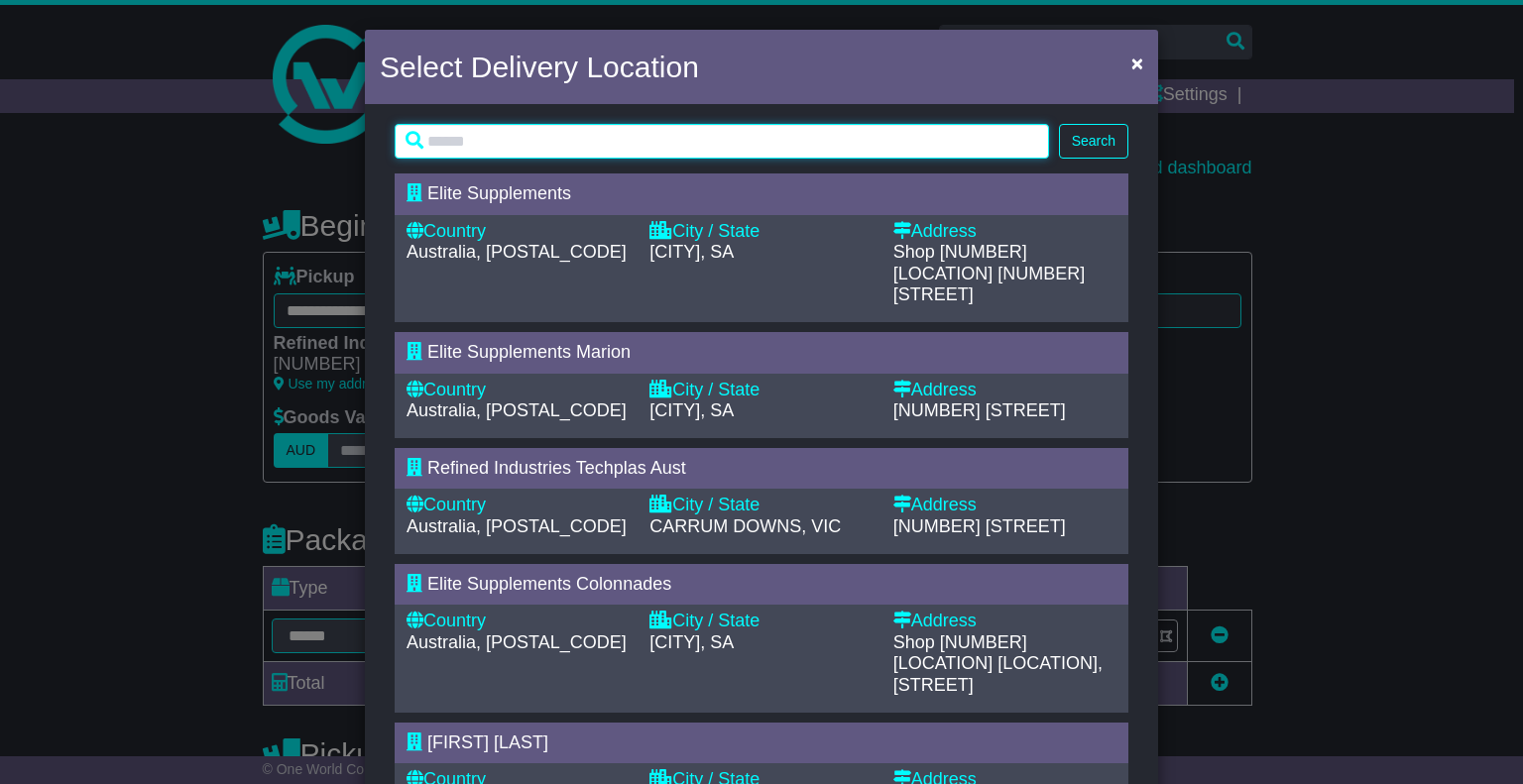 click at bounding box center (722, 141) 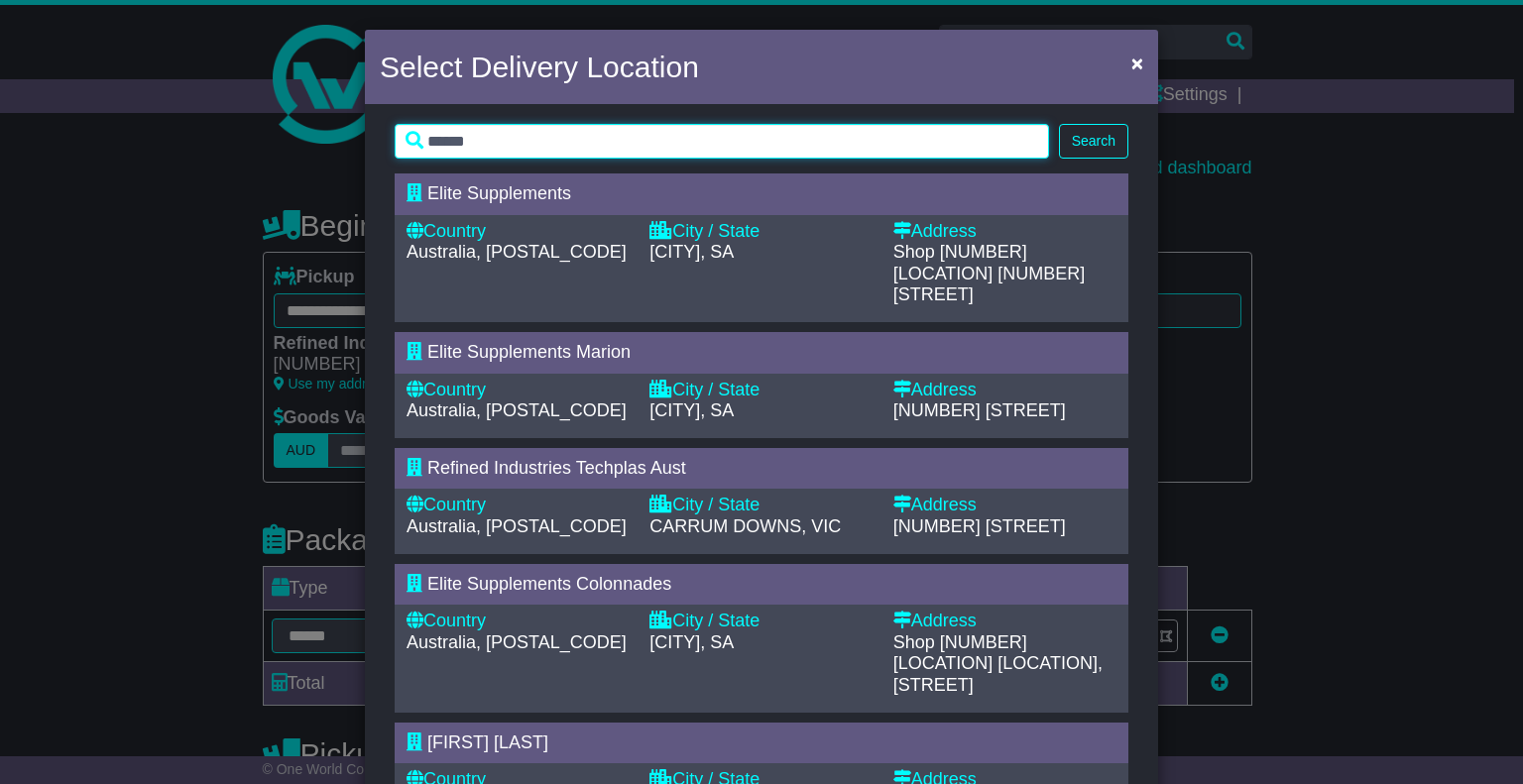 type on "******" 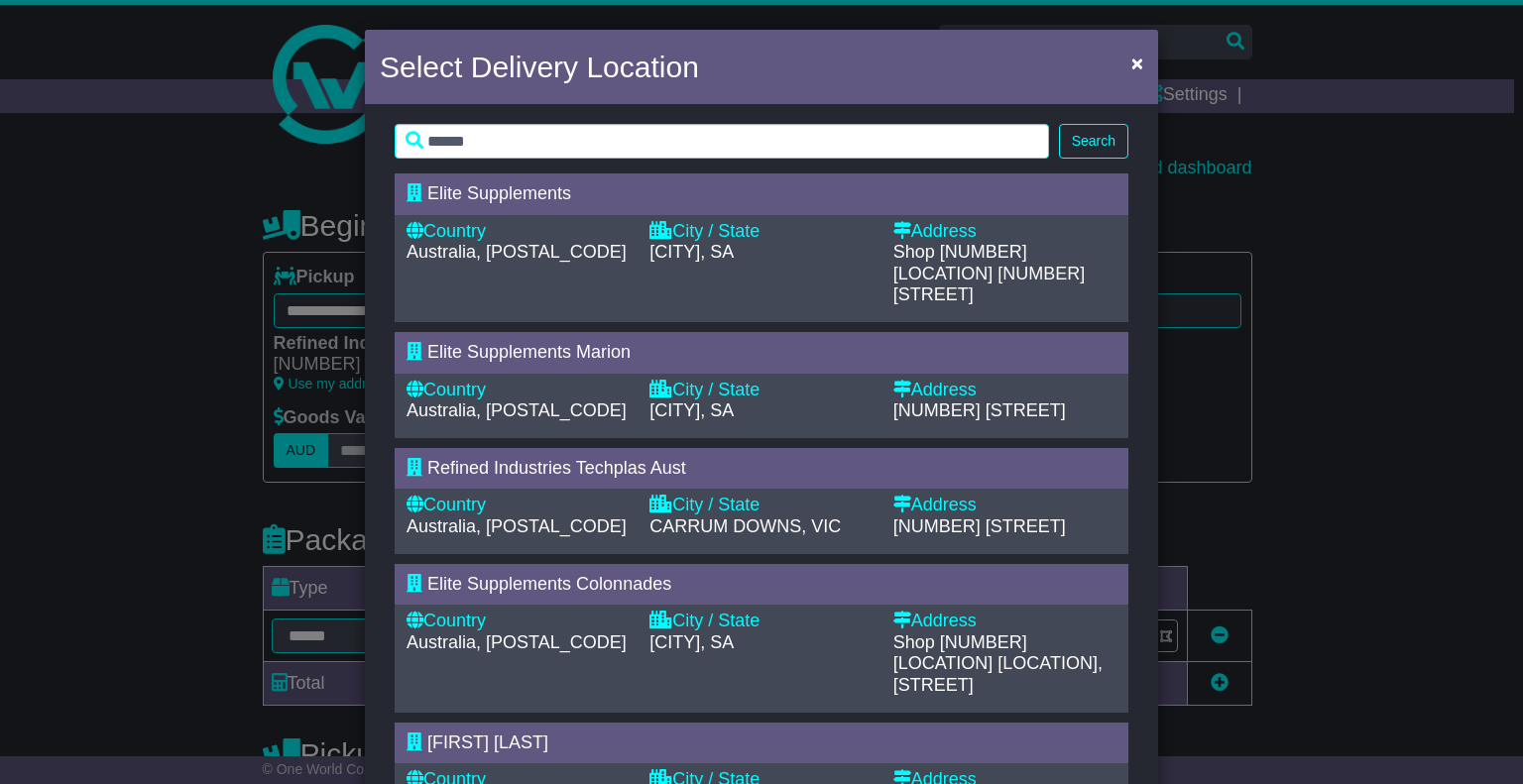 drag, startPoint x: 1071, startPoint y: 142, endPoint x: 980, endPoint y: 159, distance: 92.57429 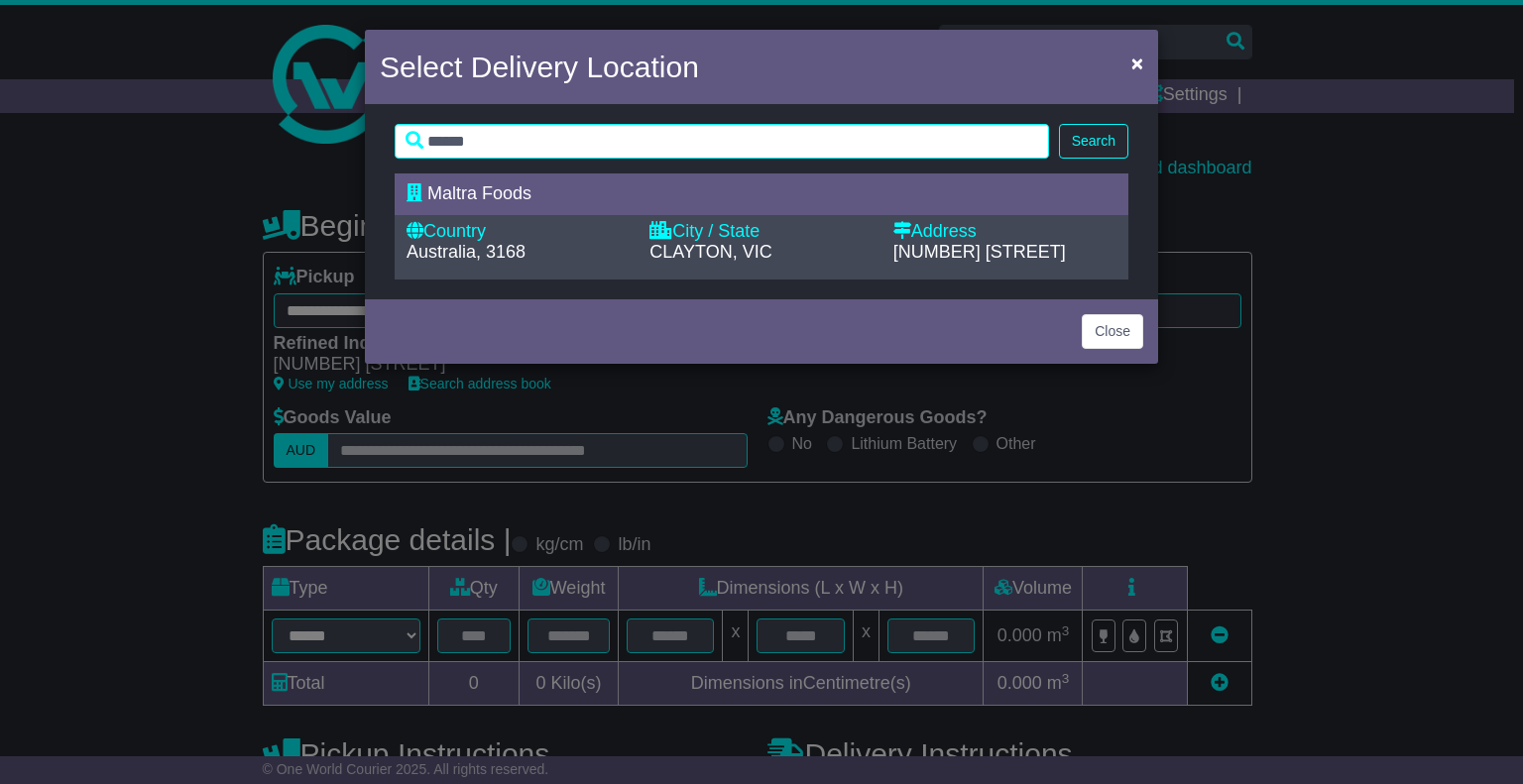 drag, startPoint x: 491, startPoint y: 240, endPoint x: 509, endPoint y: 253, distance: 22.203603 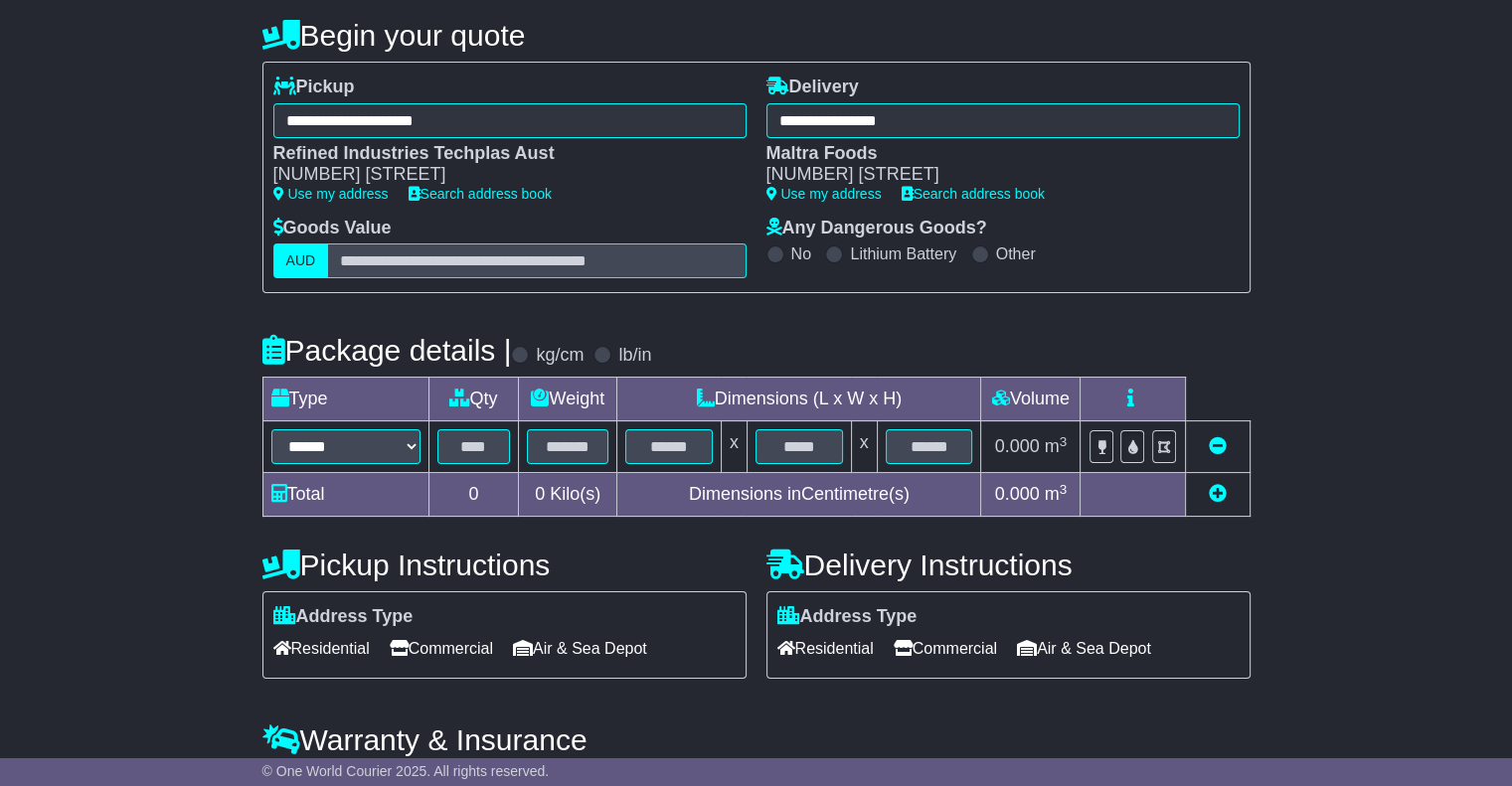 scroll, scrollTop: 199, scrollLeft: 0, axis: vertical 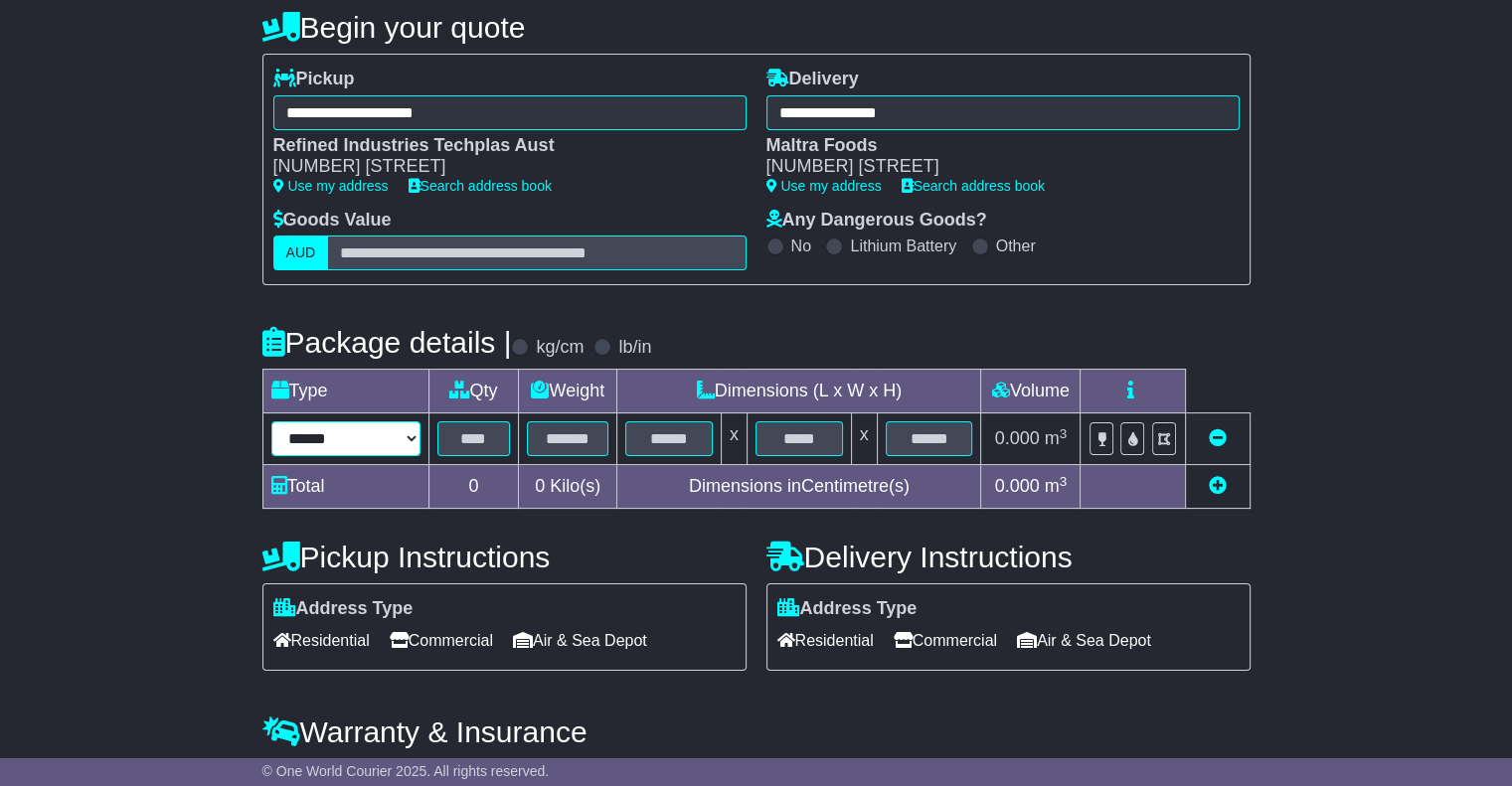 click on "****** ***** ***** ****** *** ******** ***** **** **** ****** *** *******" at bounding box center [346, 438] 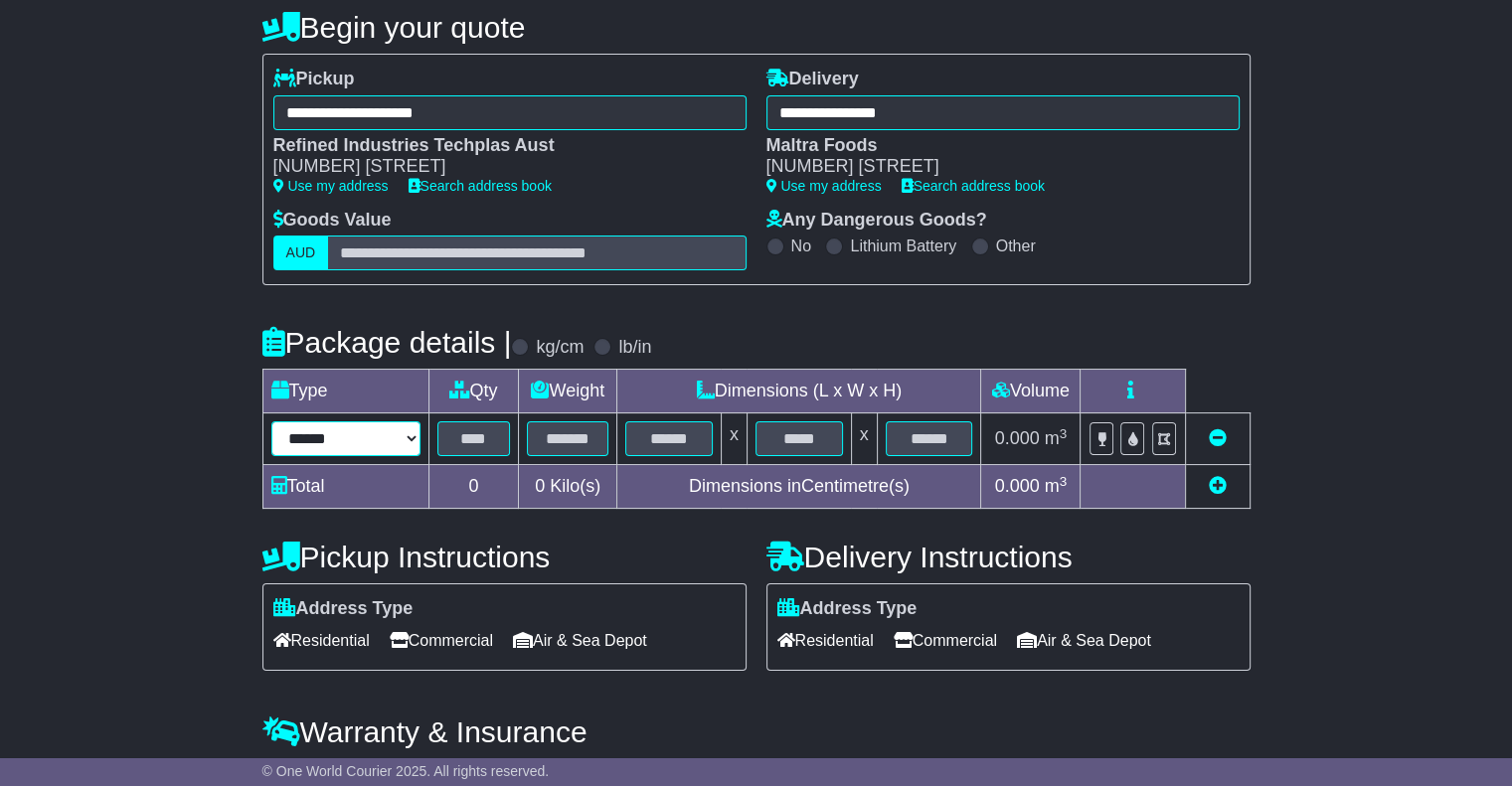 select on "*****" 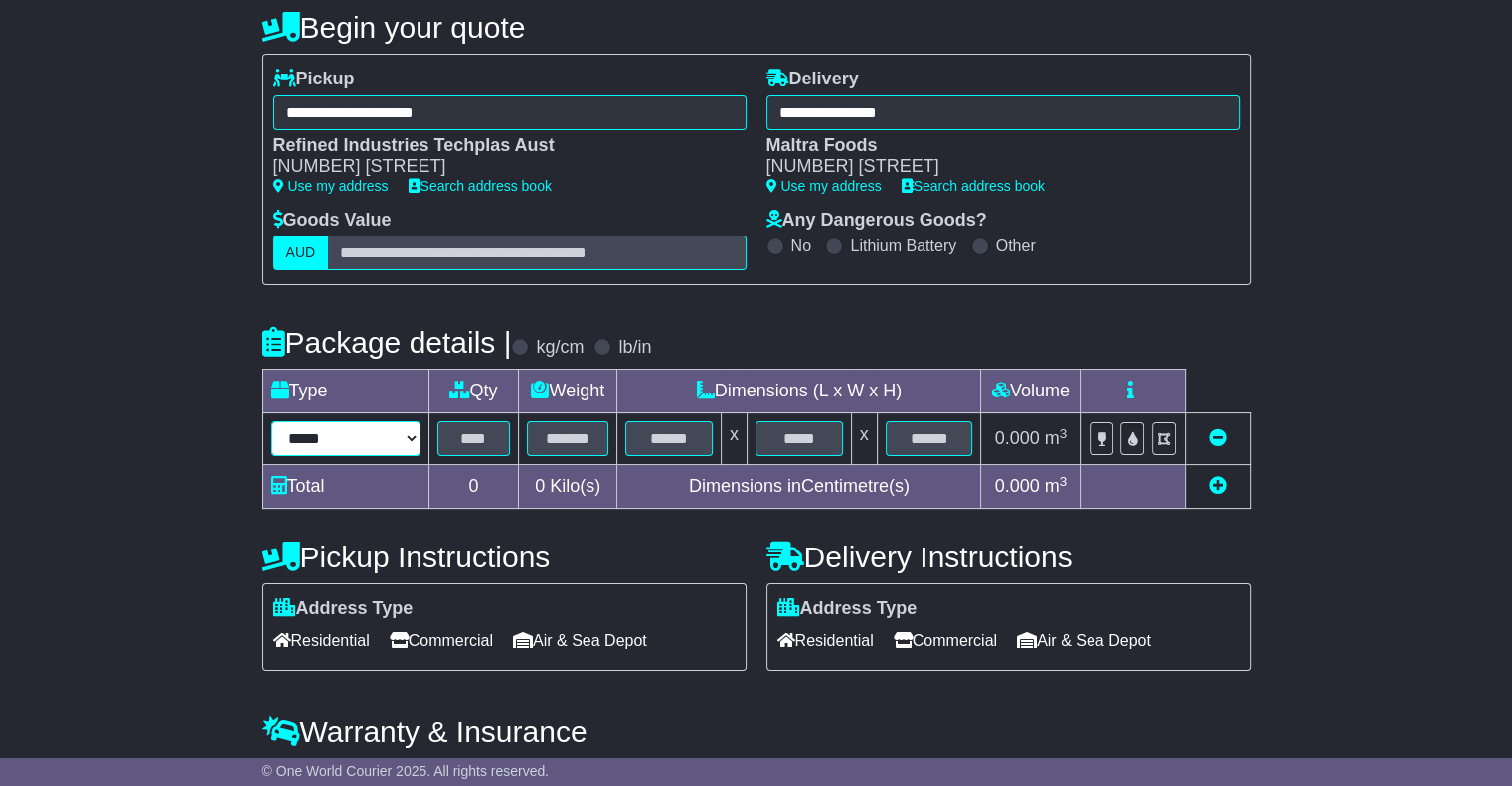 click on "****** ***** ***** ****** *** ******** ***** **** **** ****** *** *******" at bounding box center (346, 438) 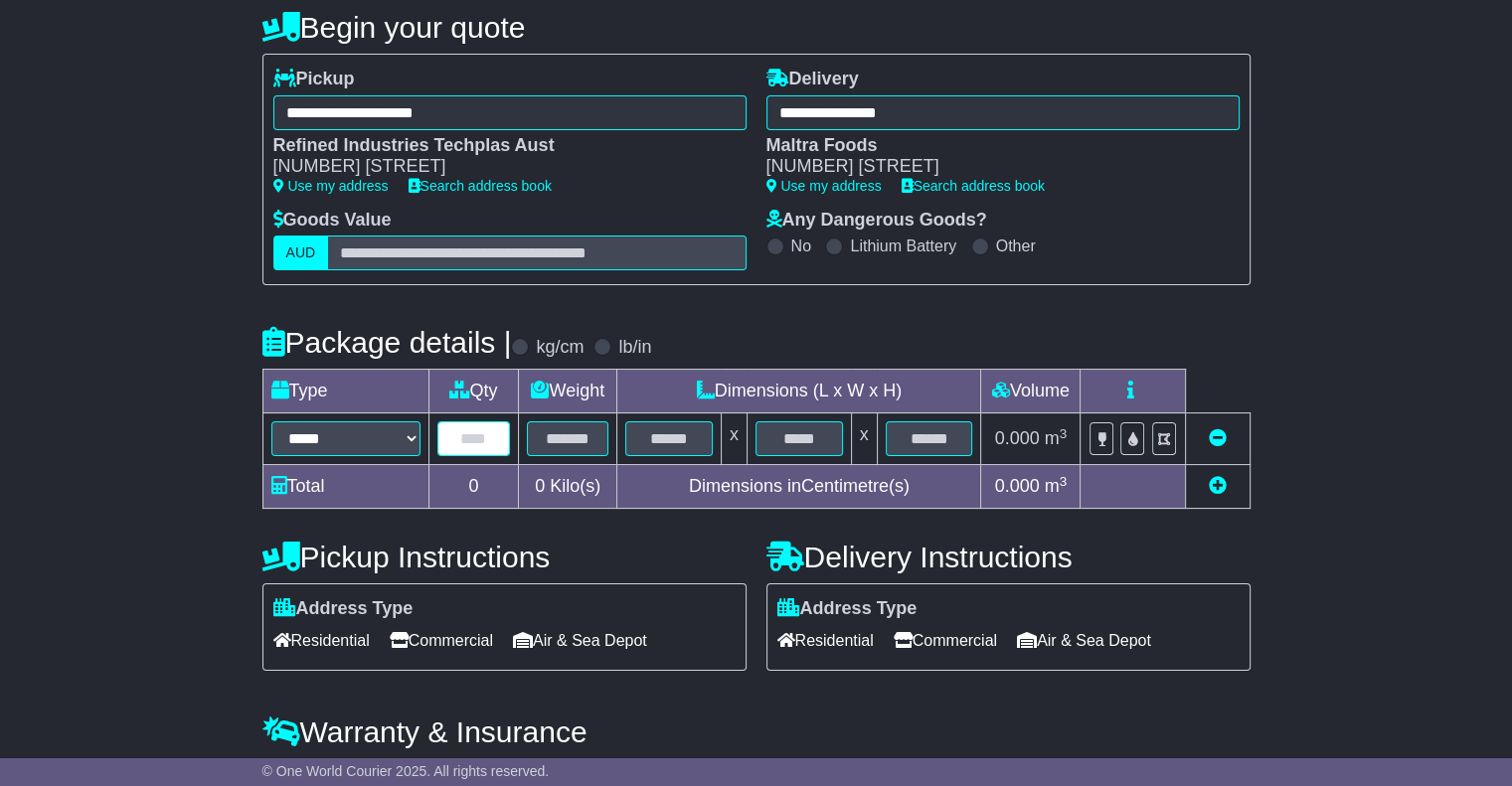click at bounding box center [474, 438] 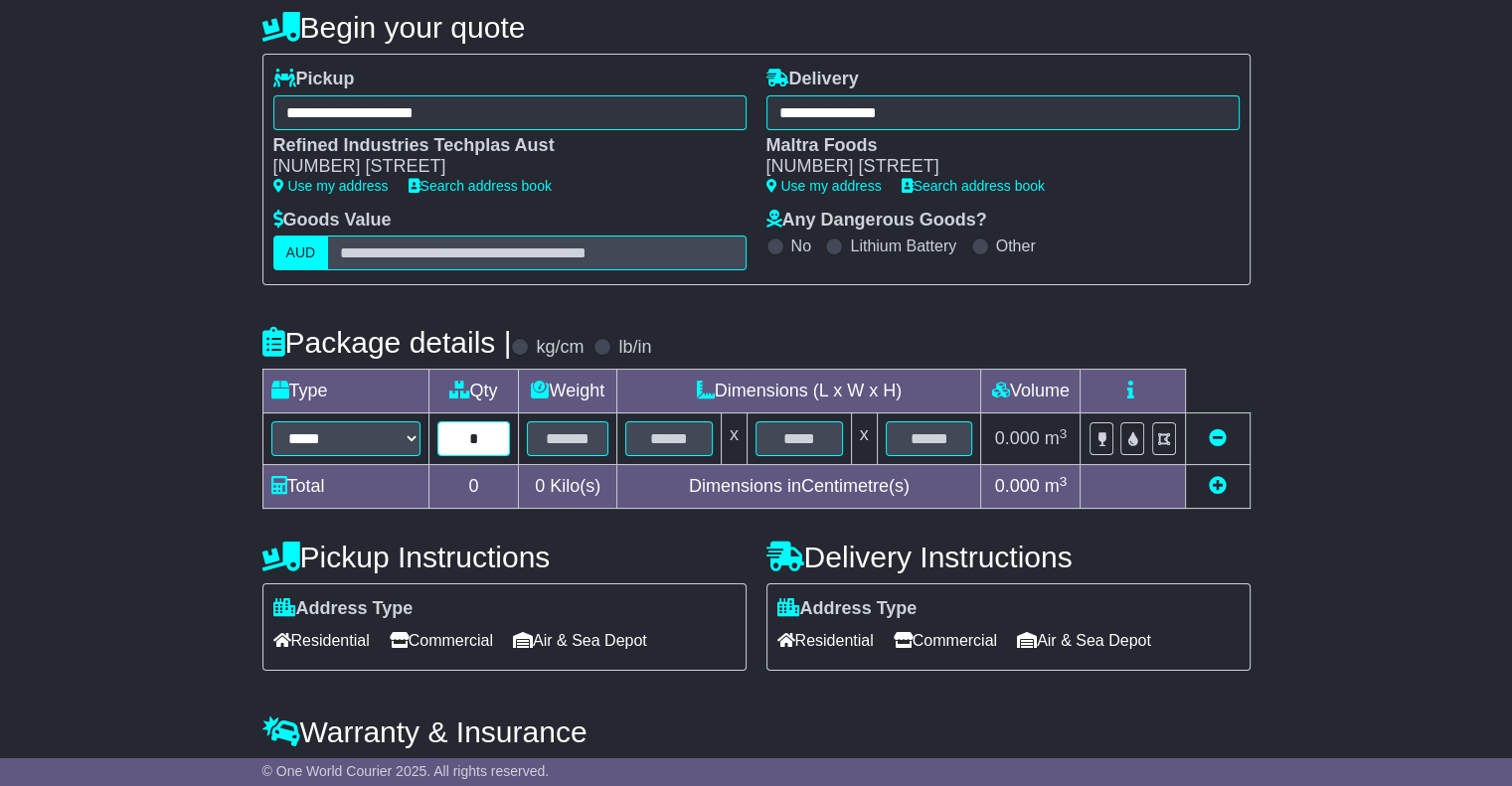 type on "*" 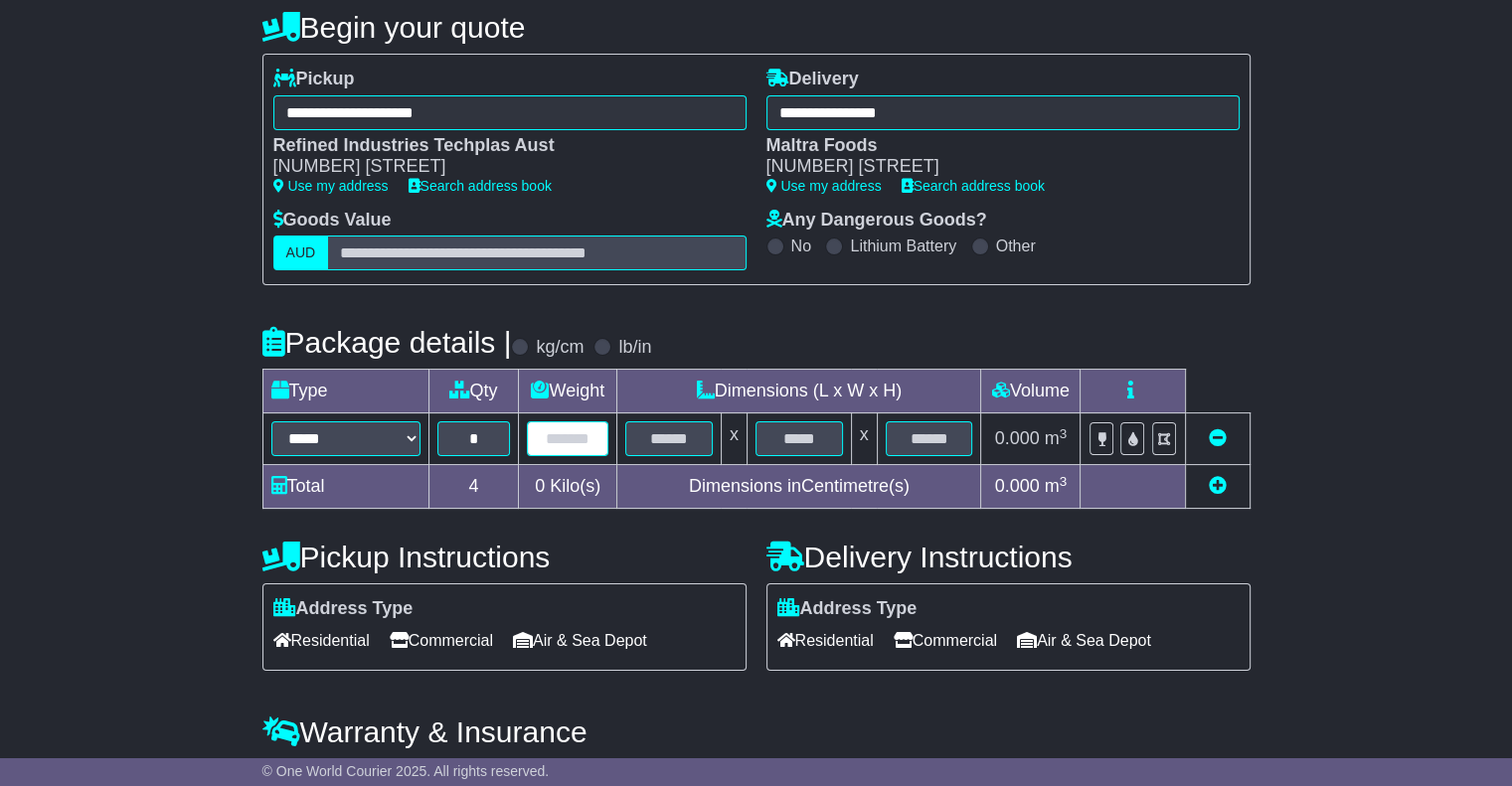 click at bounding box center (568, 438) 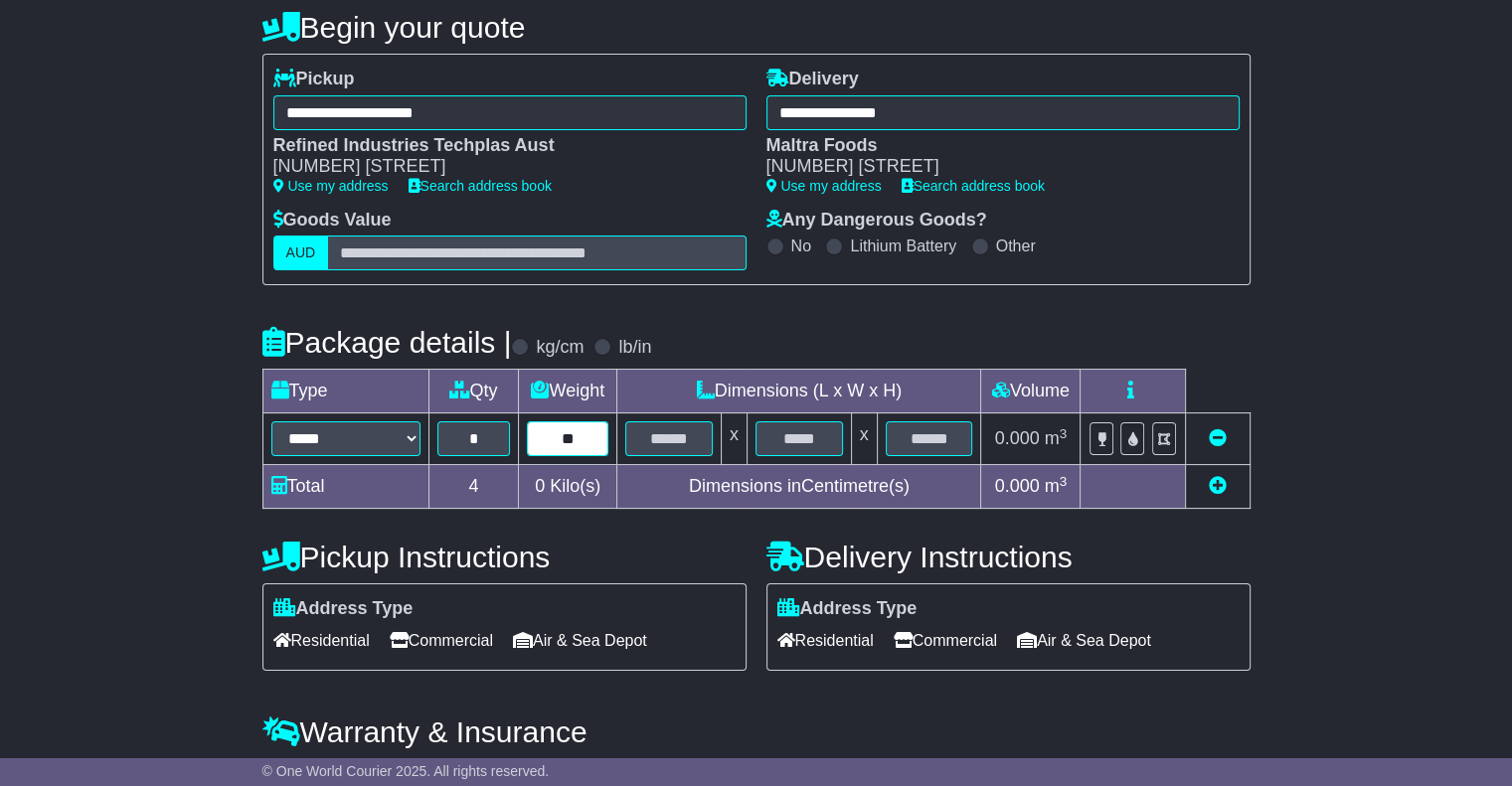 type on "**" 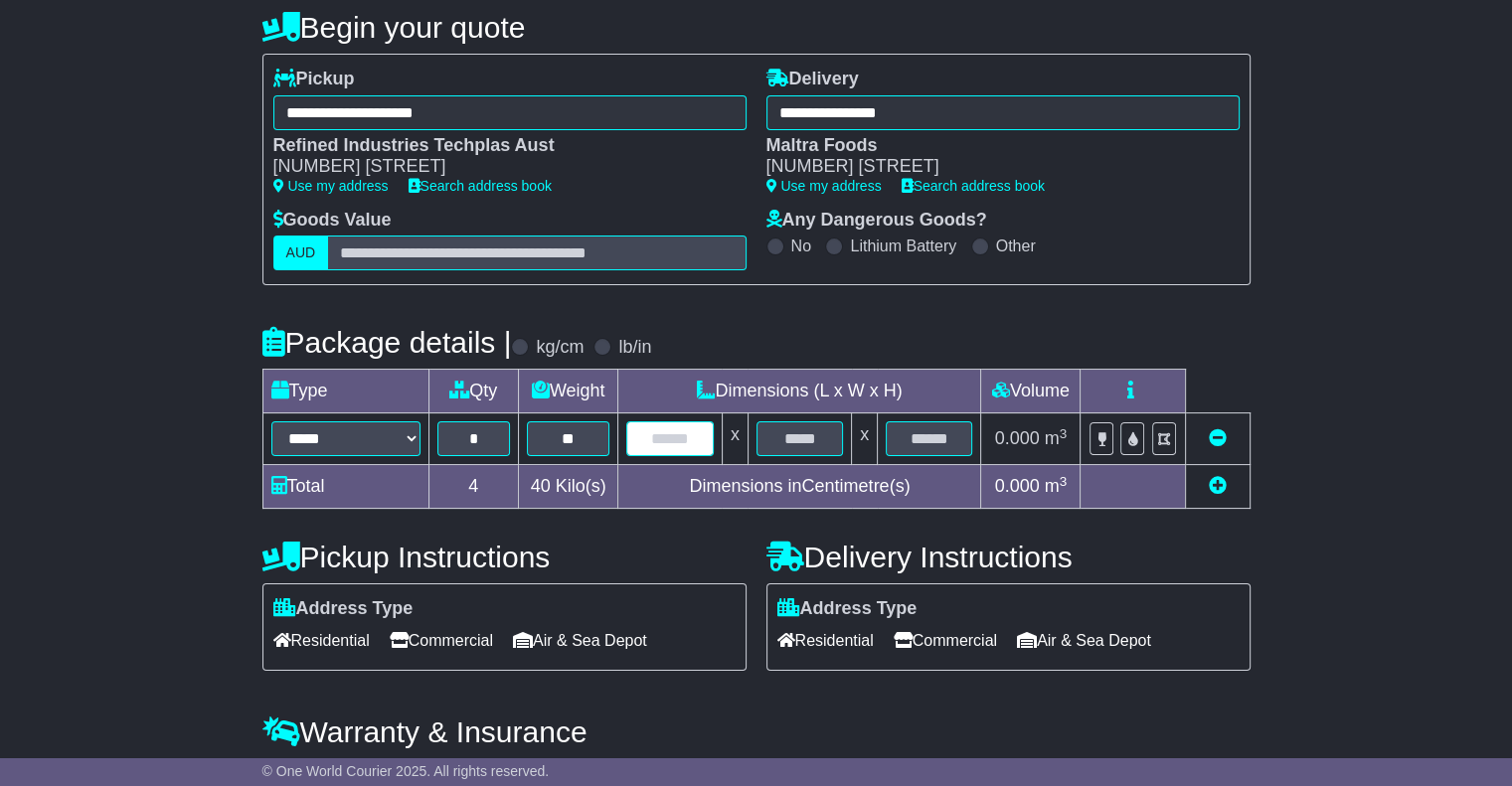 click at bounding box center (669, 438) 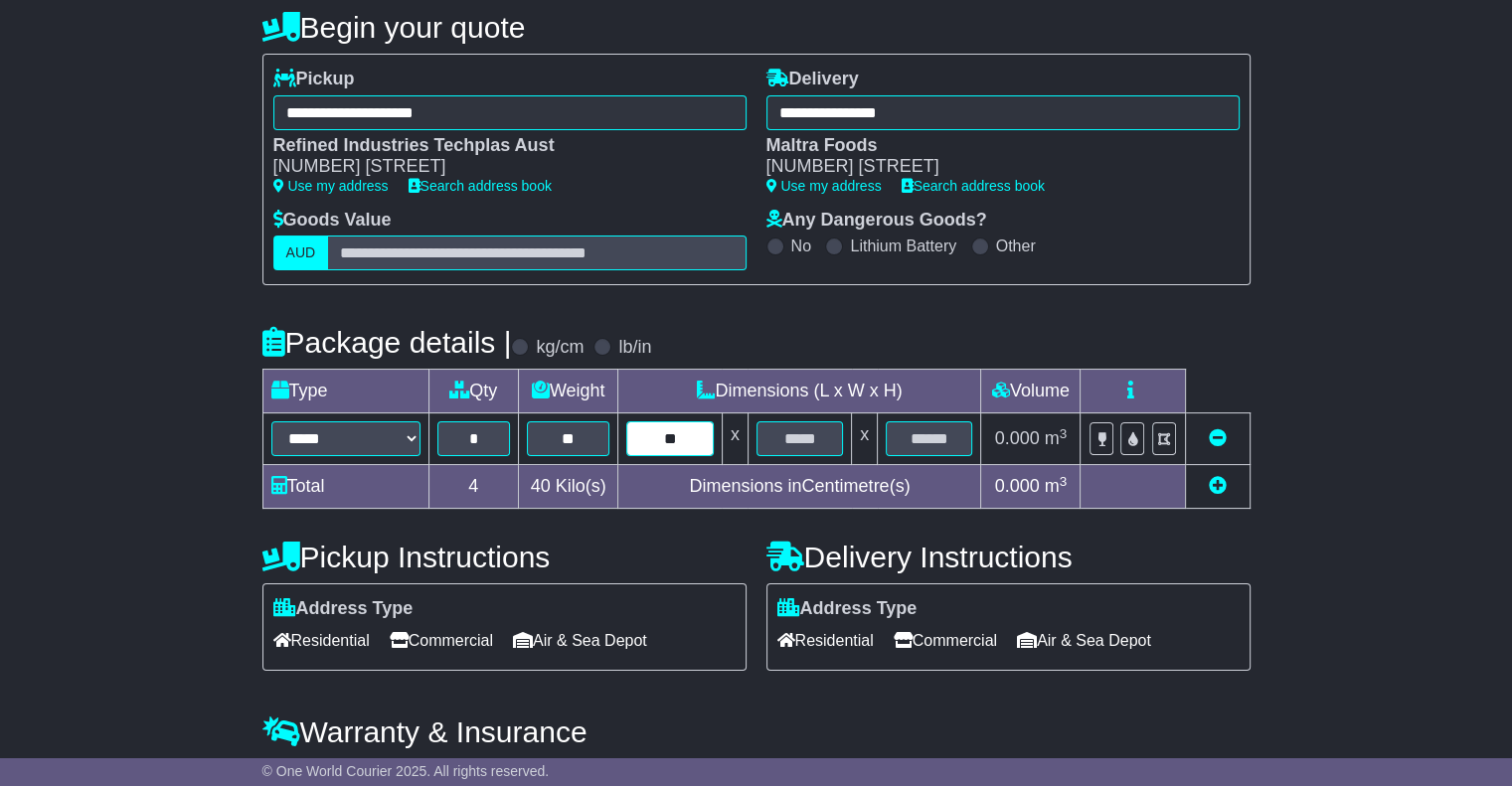 type on "**" 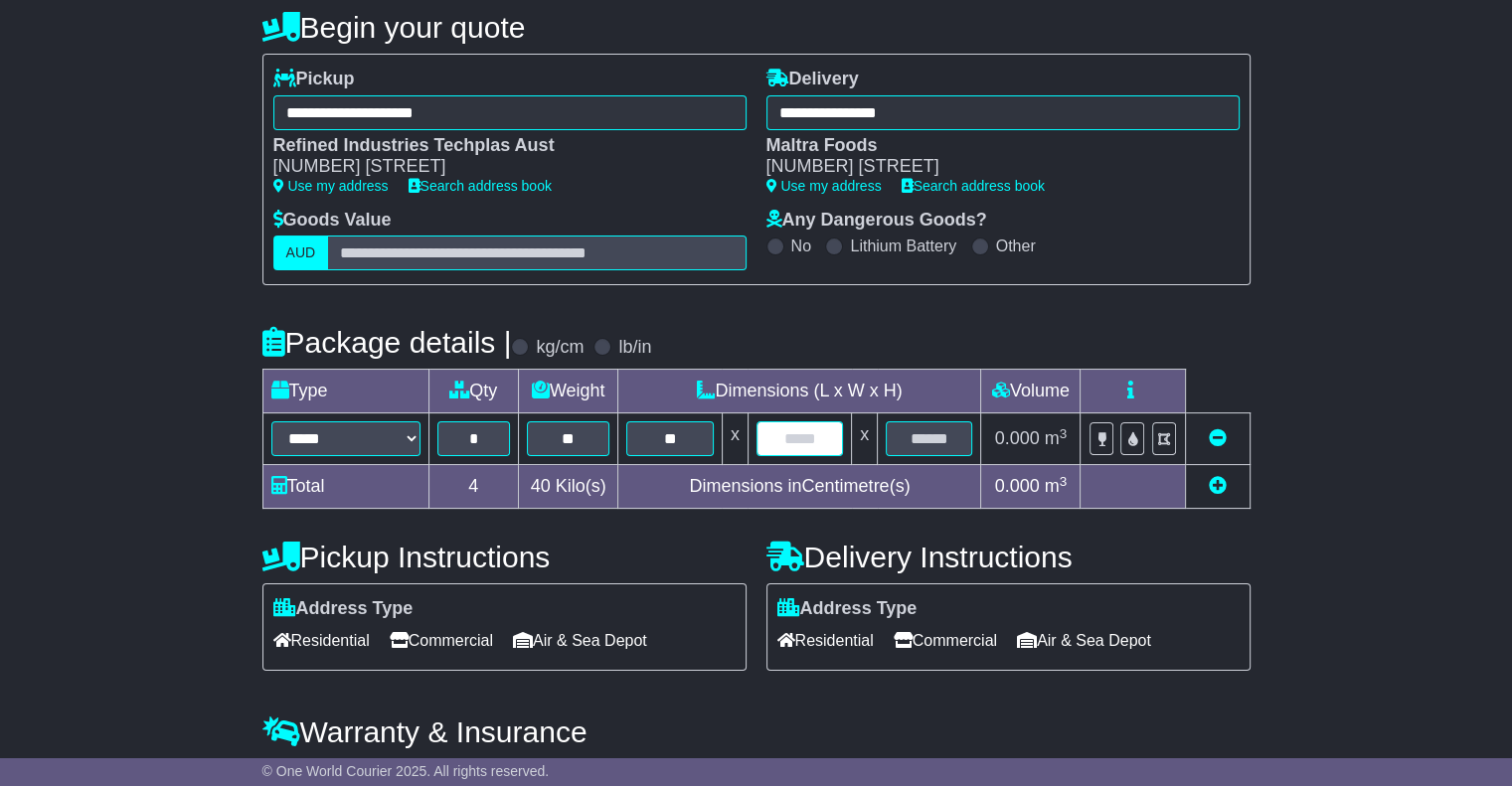 click at bounding box center (799, 438) 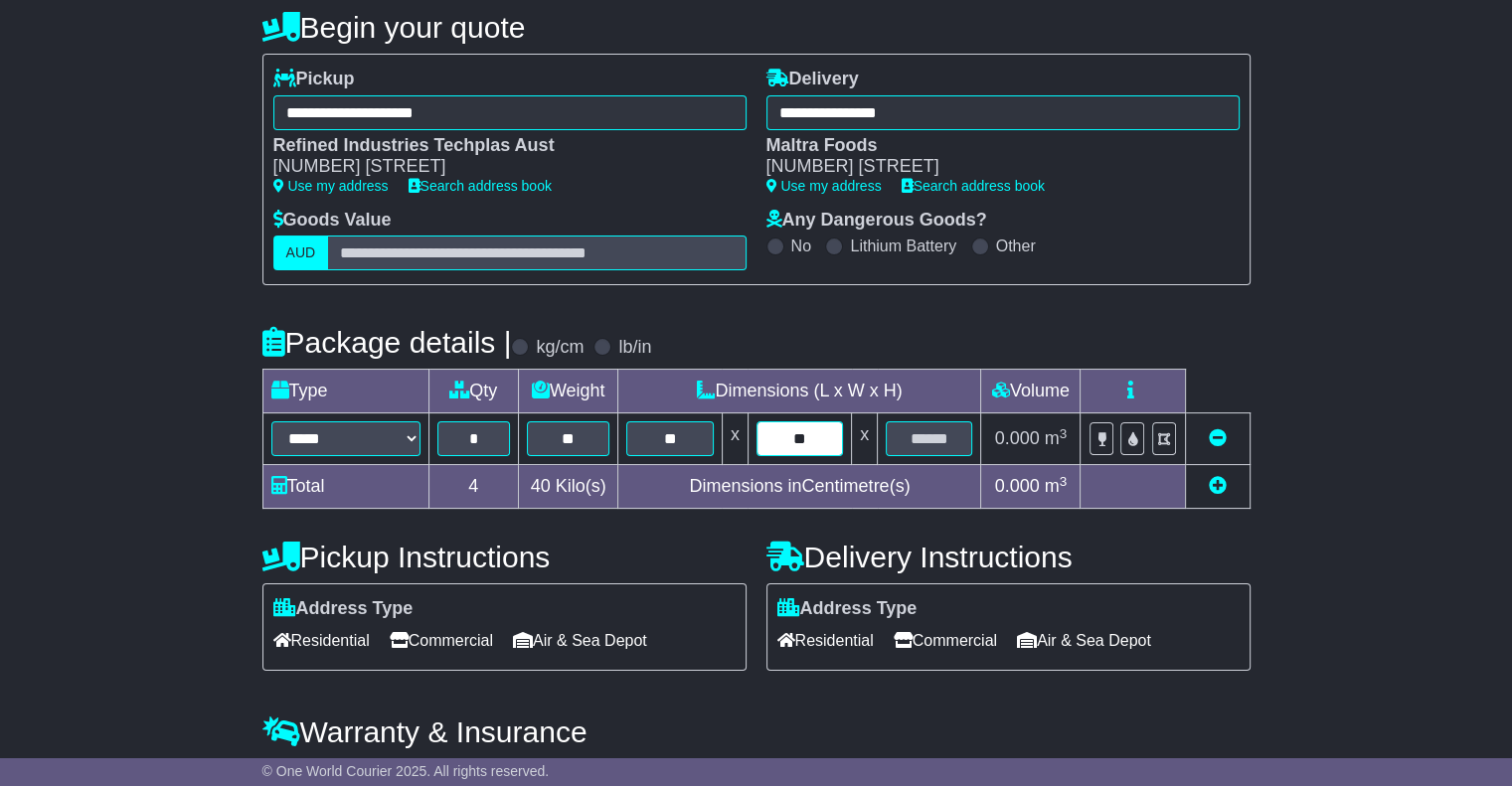 type on "**" 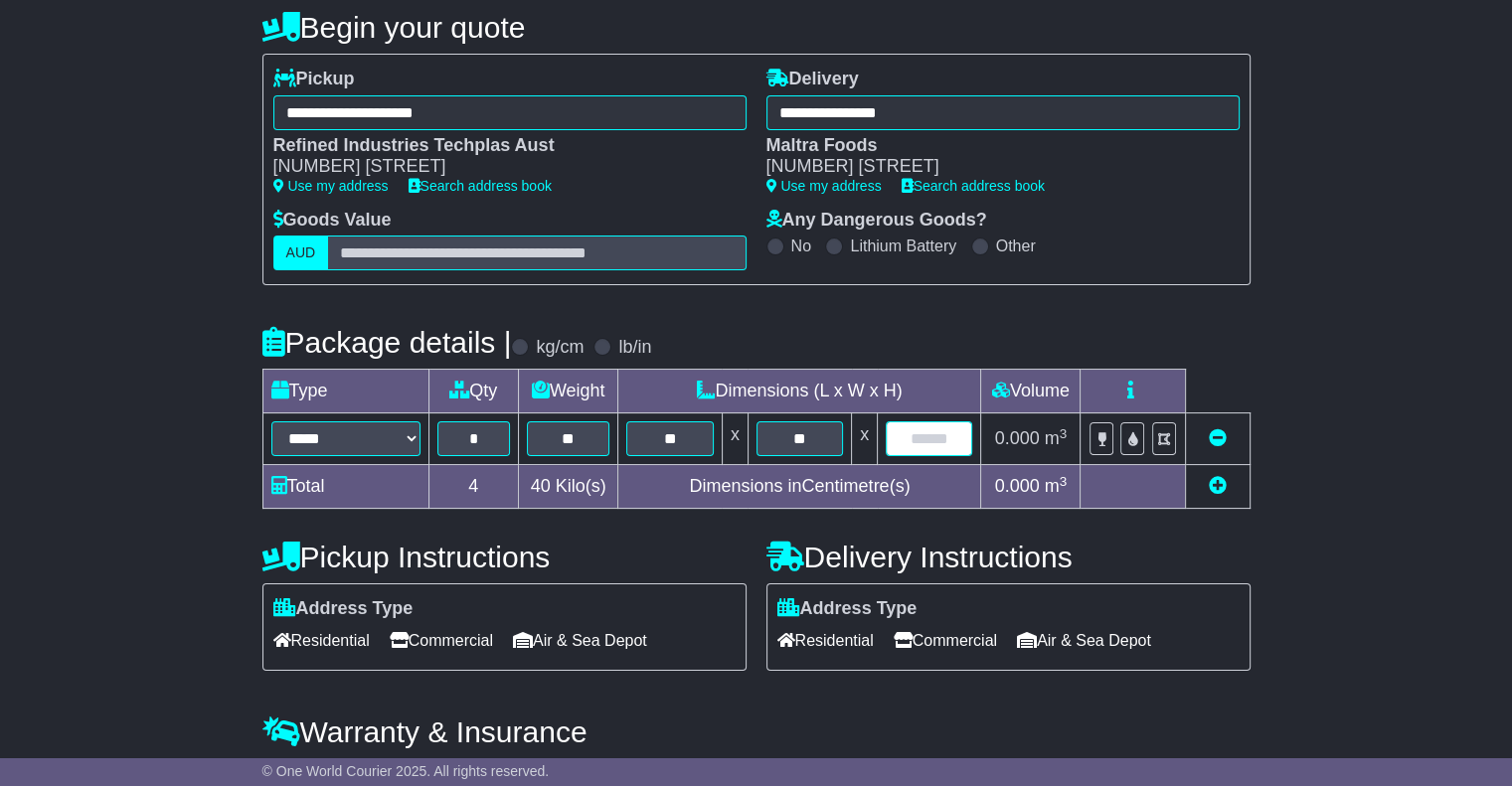 click at bounding box center [928, 438] 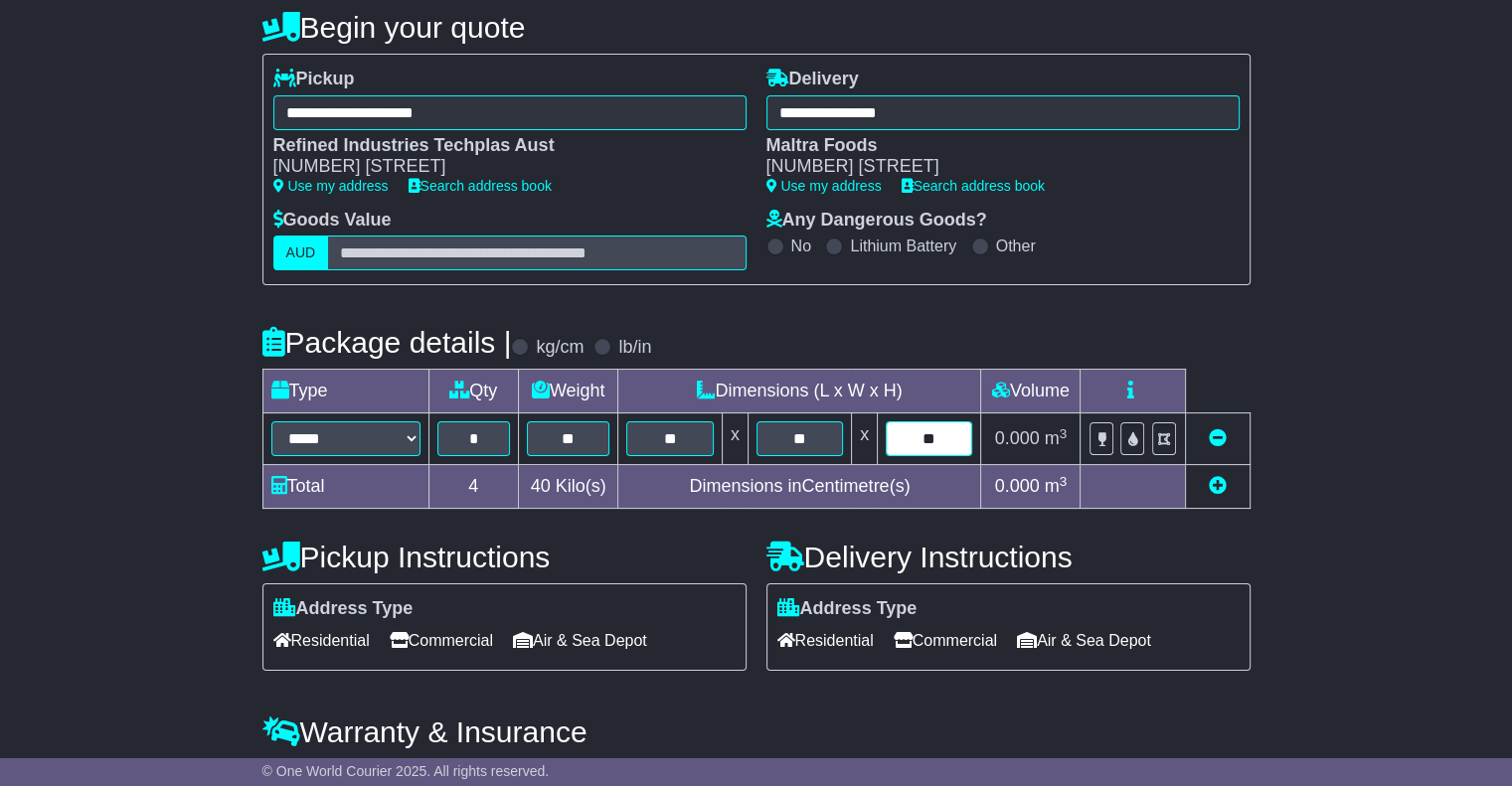 type on "**" 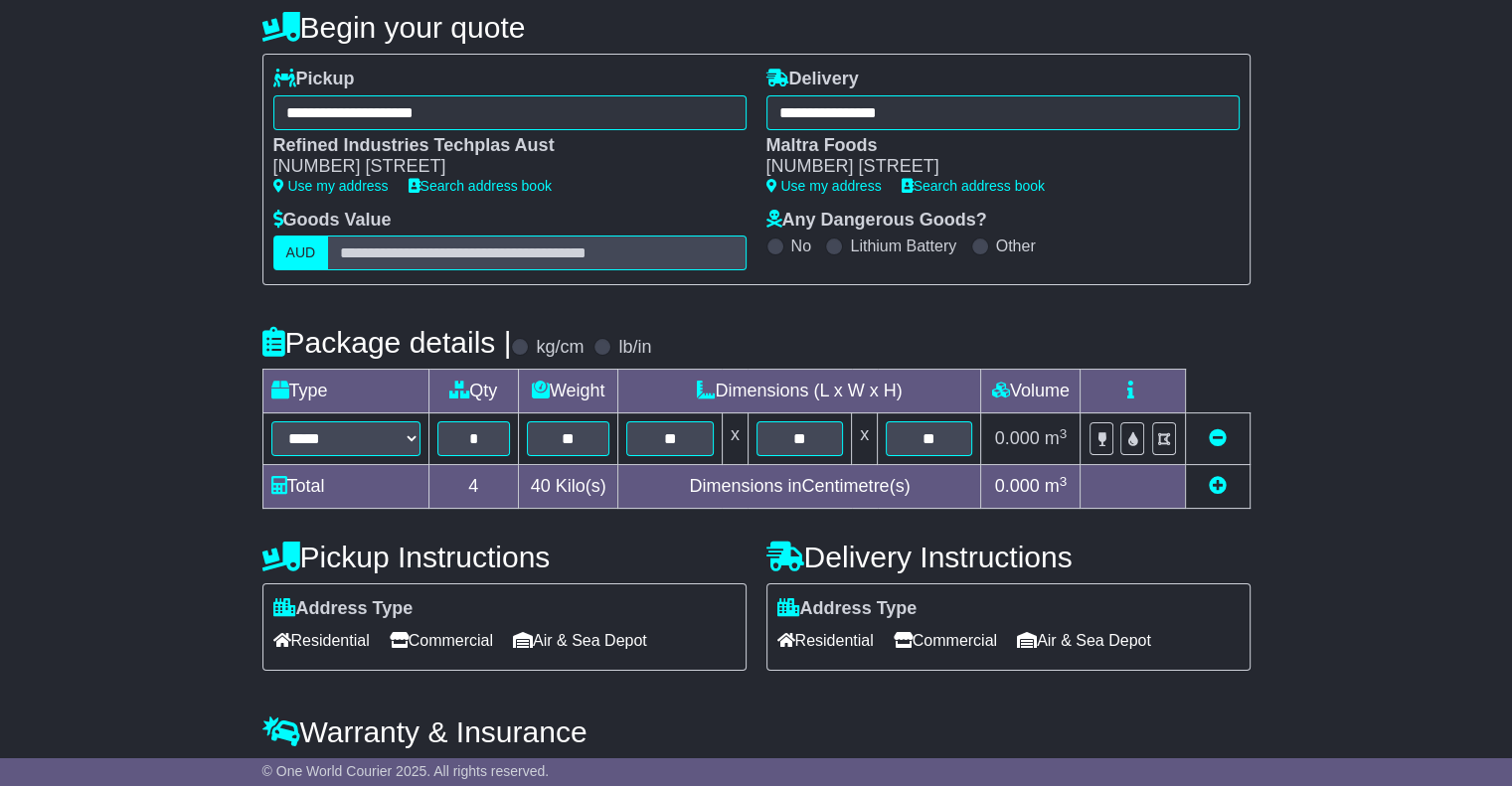 click on "**********" at bounding box center [756, 423] 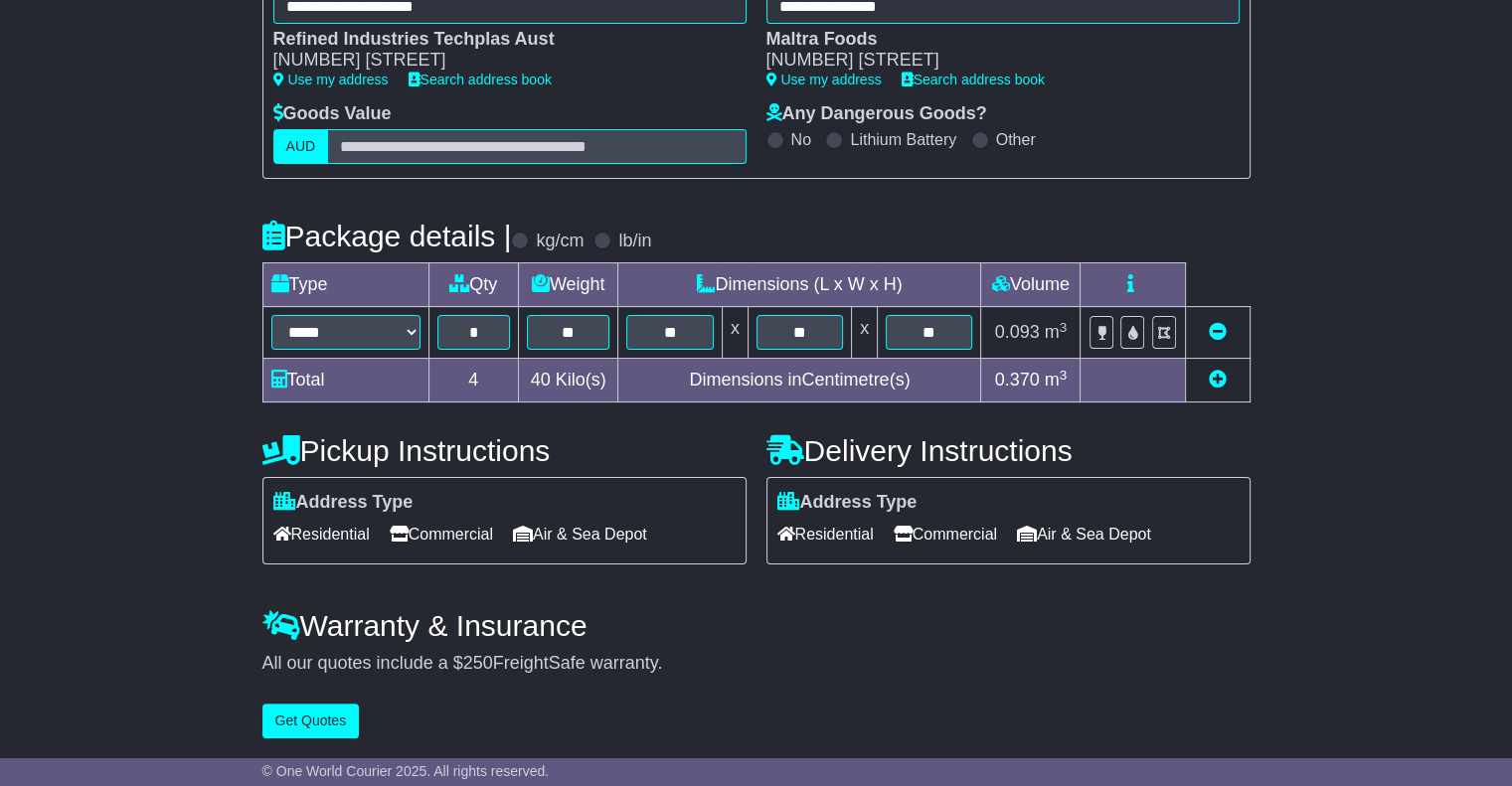 scroll, scrollTop: 306, scrollLeft: 0, axis: vertical 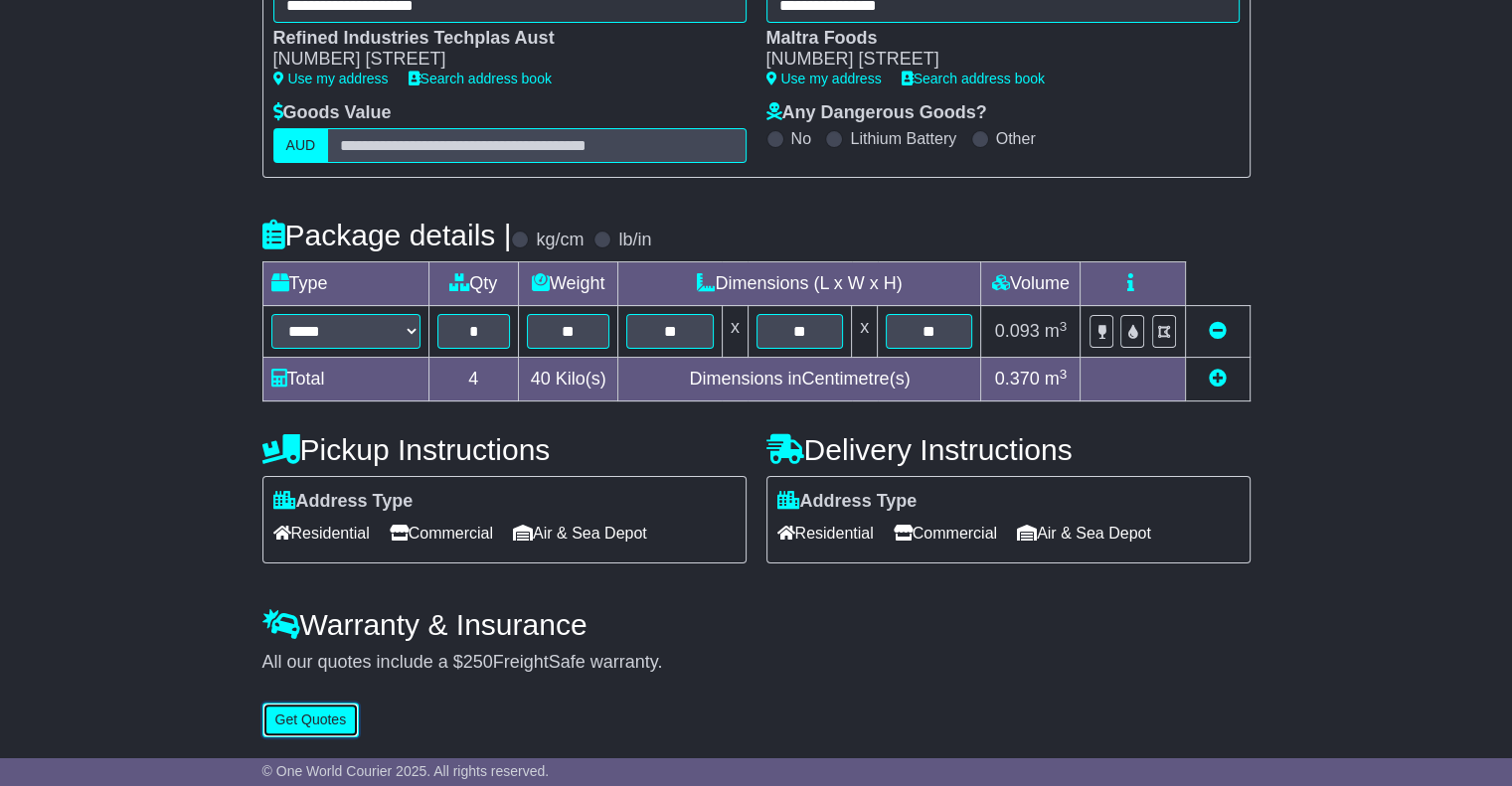click on "Get Quotes" at bounding box center [311, 719] 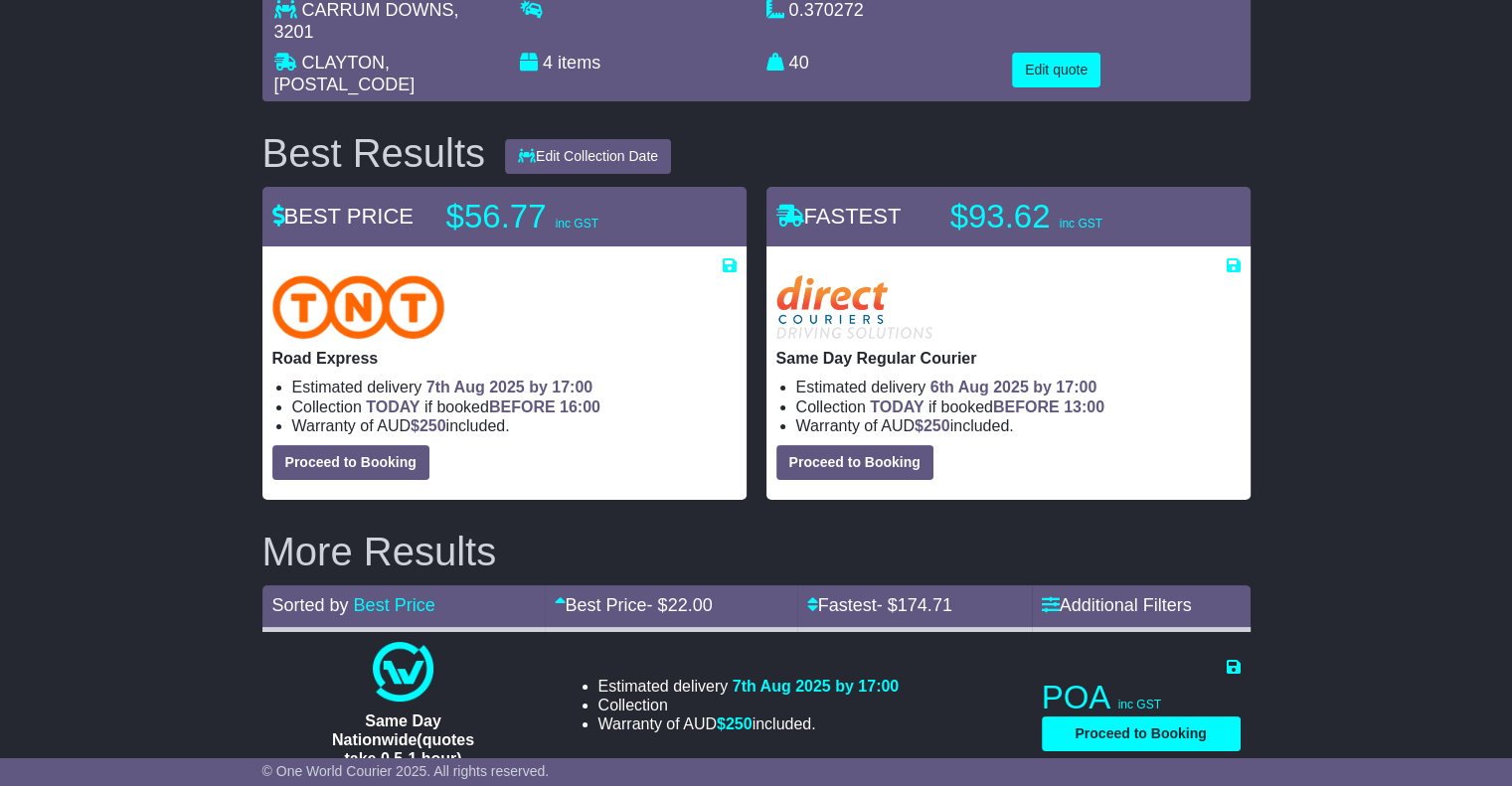 scroll, scrollTop: 199, scrollLeft: 0, axis: vertical 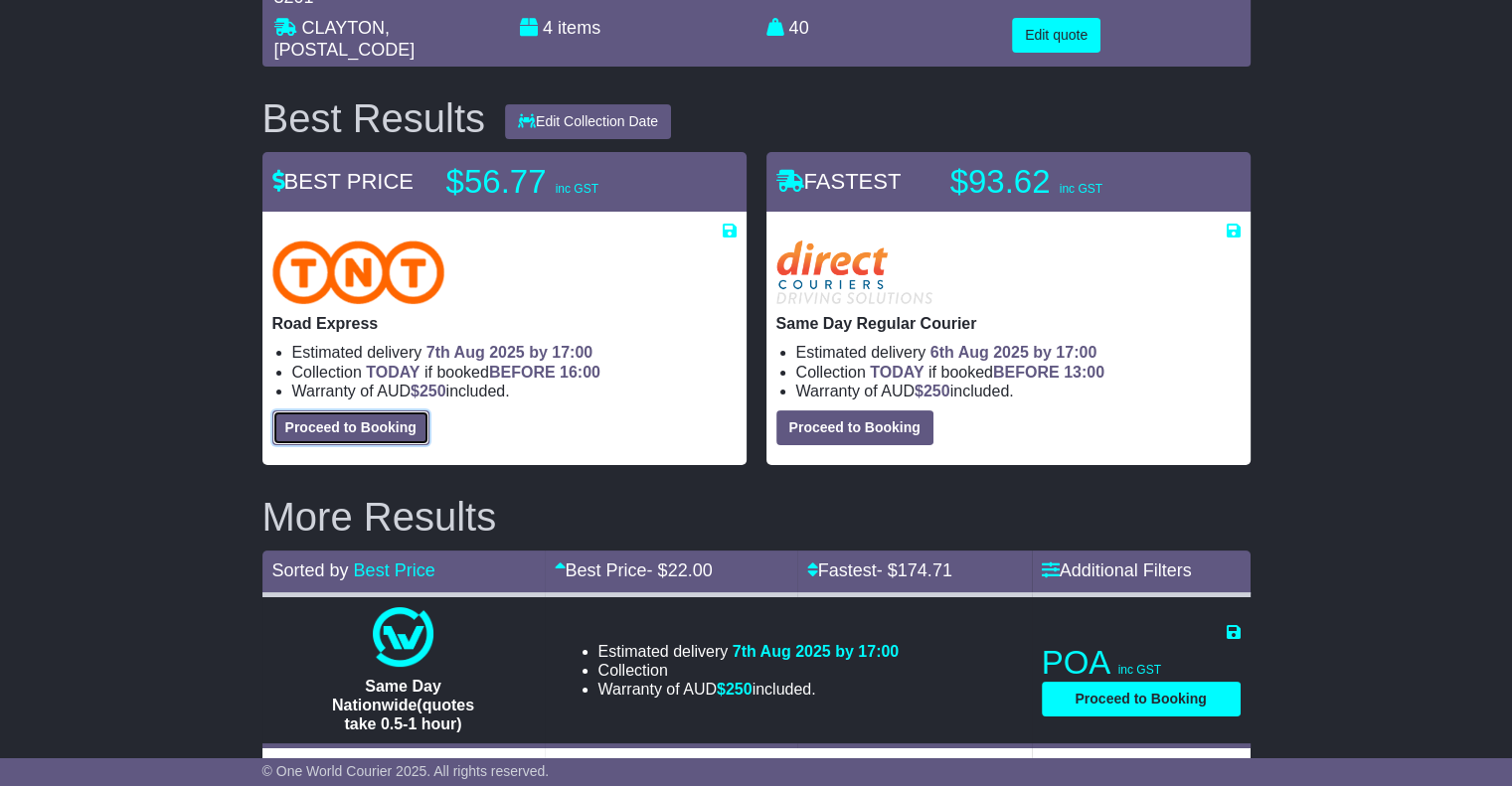 drag, startPoint x: 361, startPoint y: 414, endPoint x: 380, endPoint y: 418, distance: 19.416488 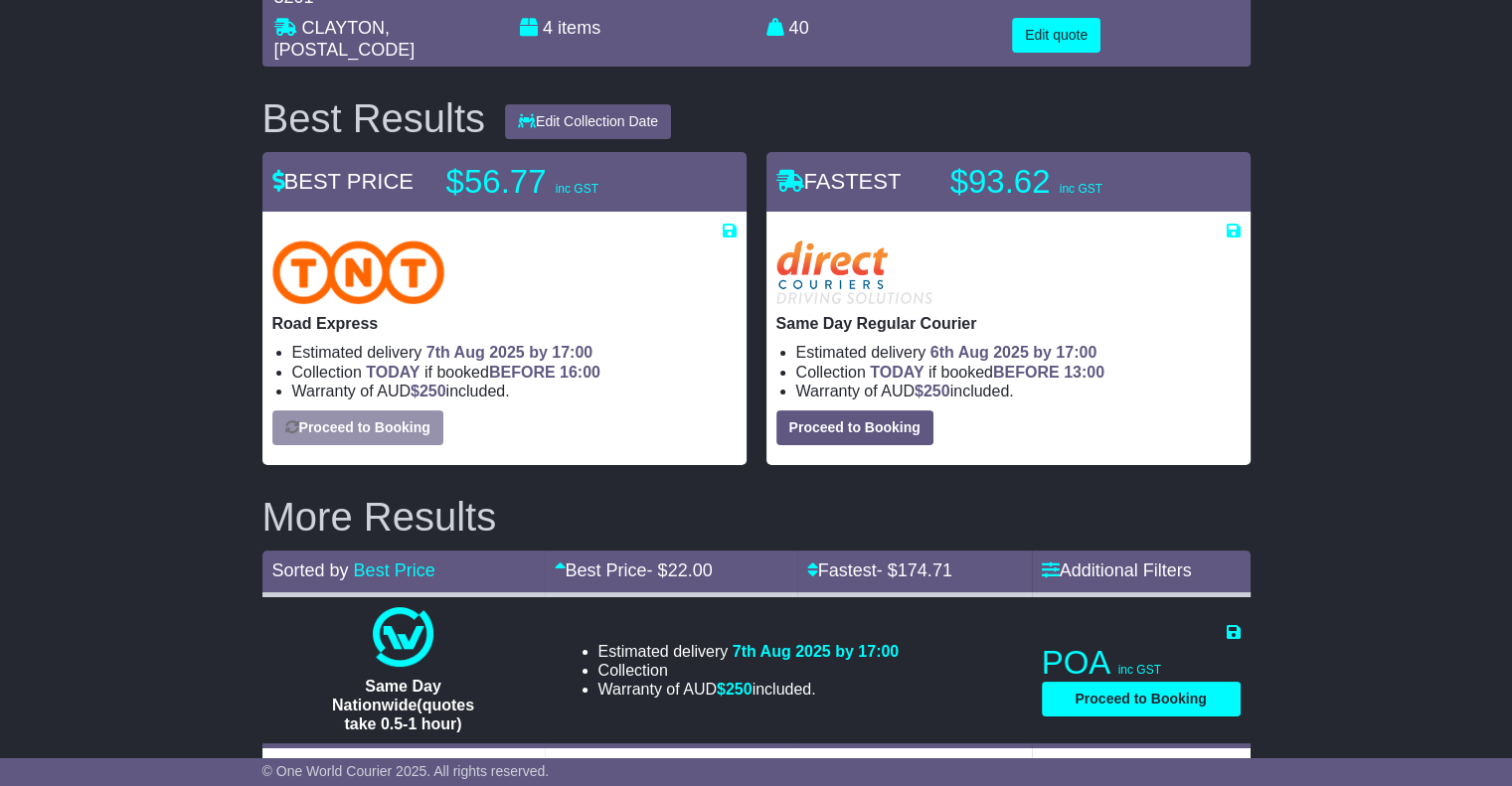 select on "*****" 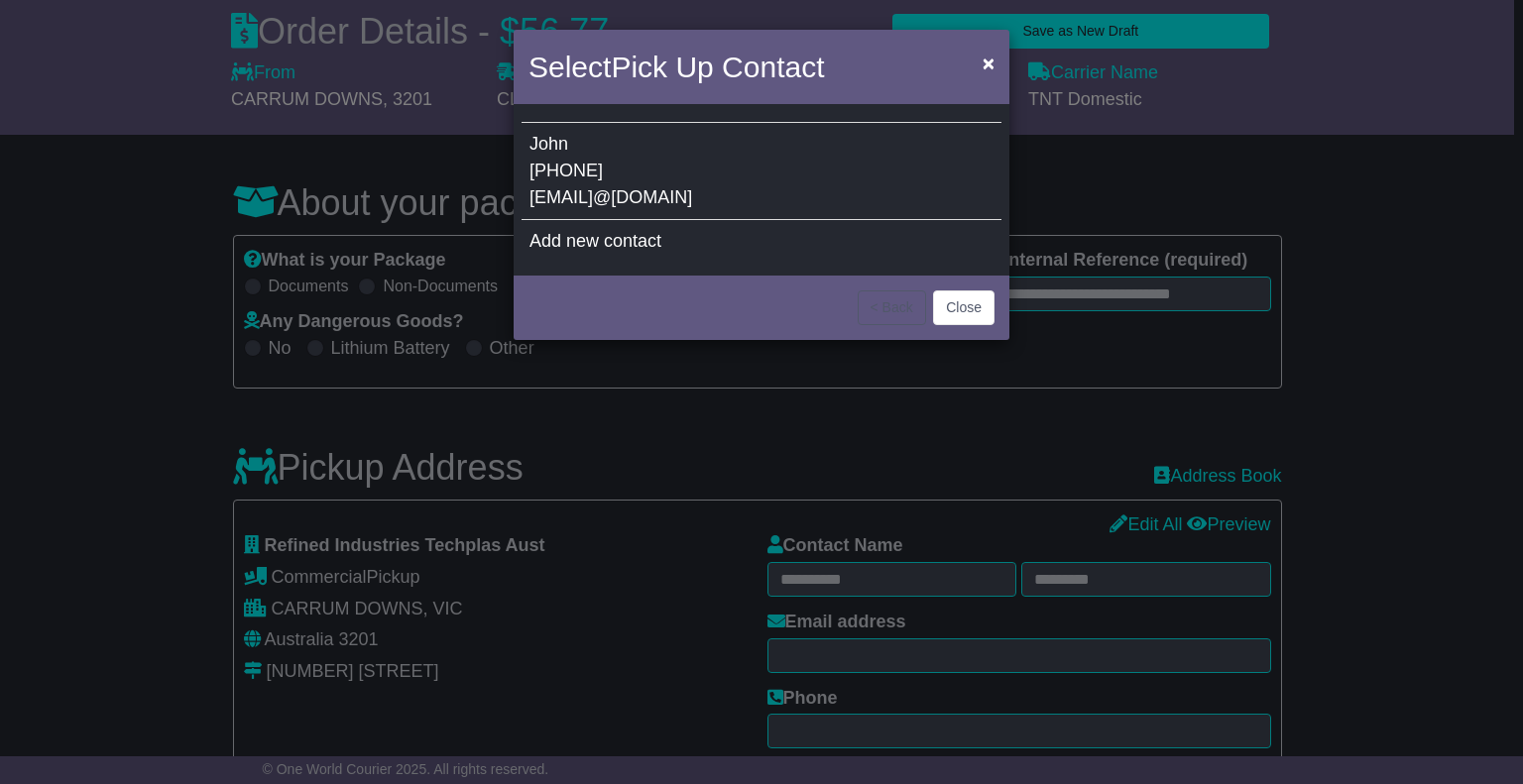click on "[PHONE]" at bounding box center [566, 170] 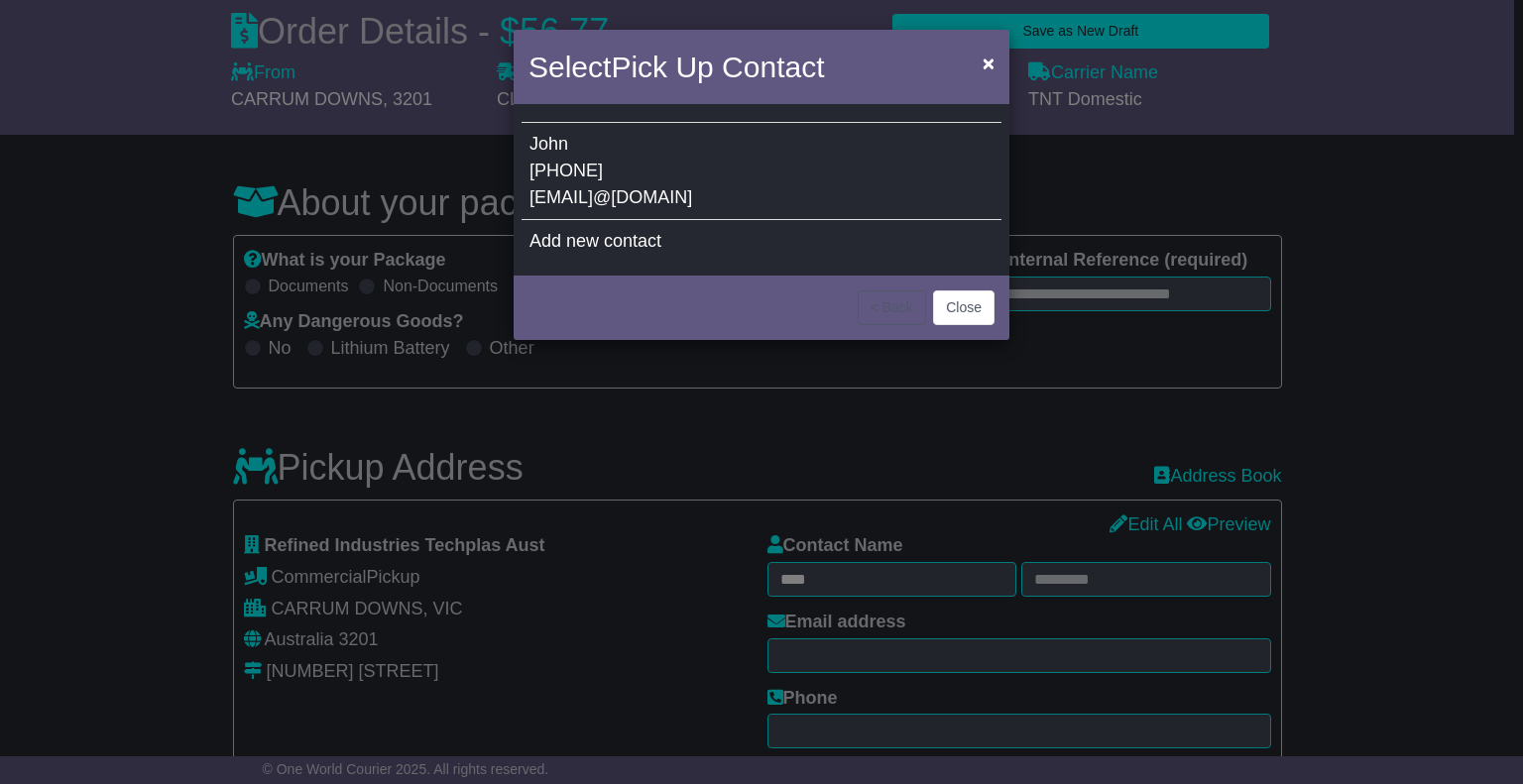 type on "**********" 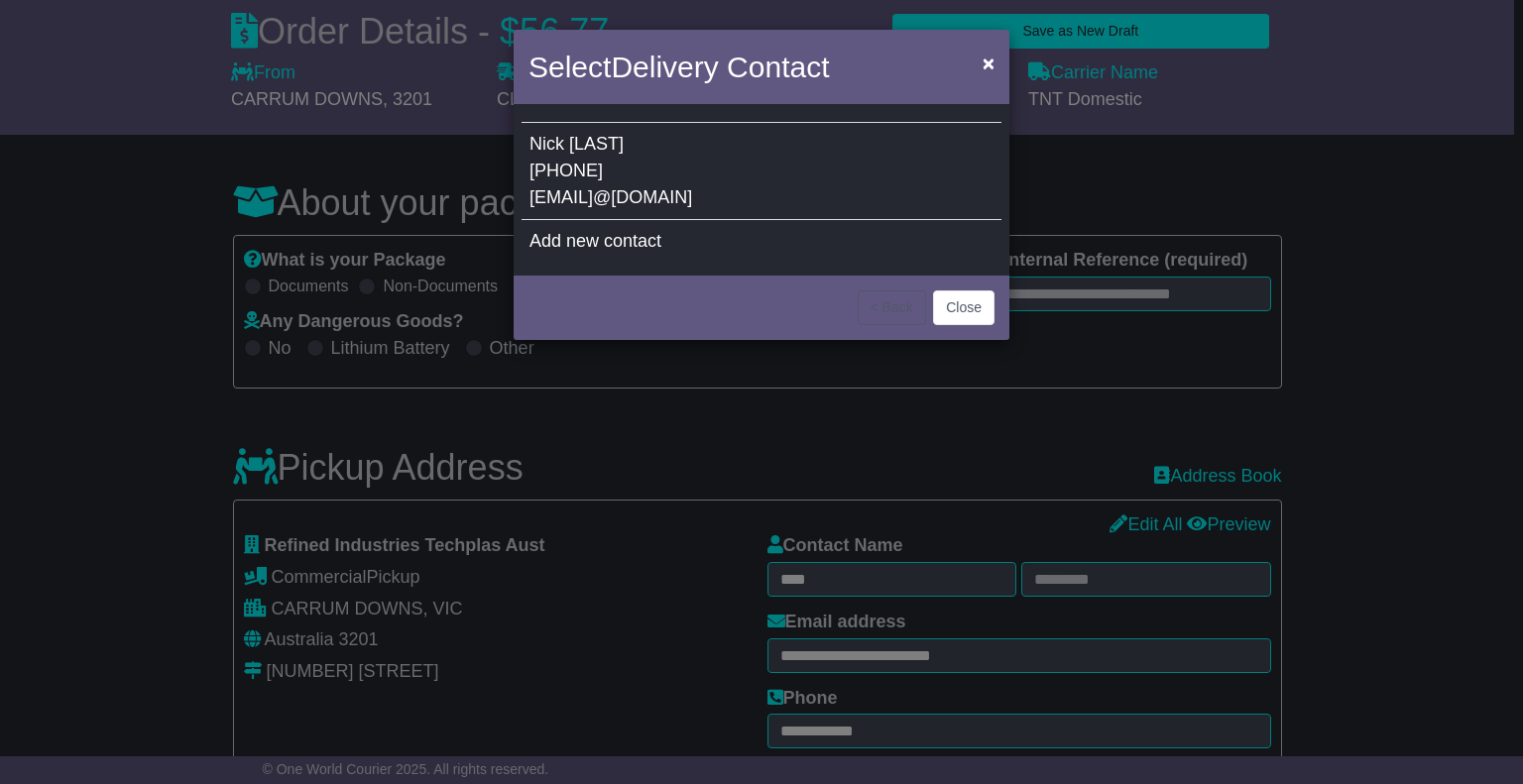 click on "[EMAIL]@[DOMAIN]" at bounding box center [611, 197] 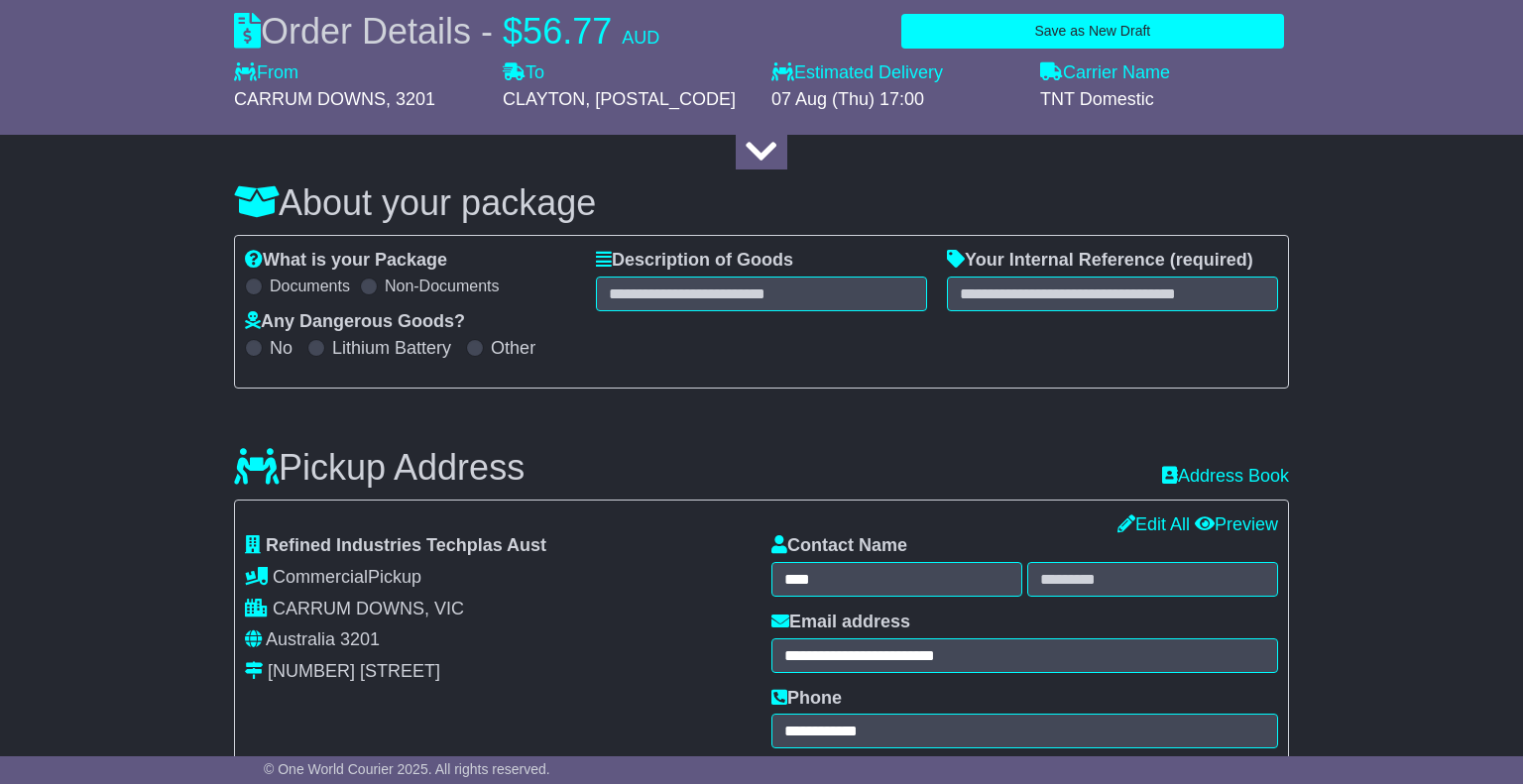 type on "****" 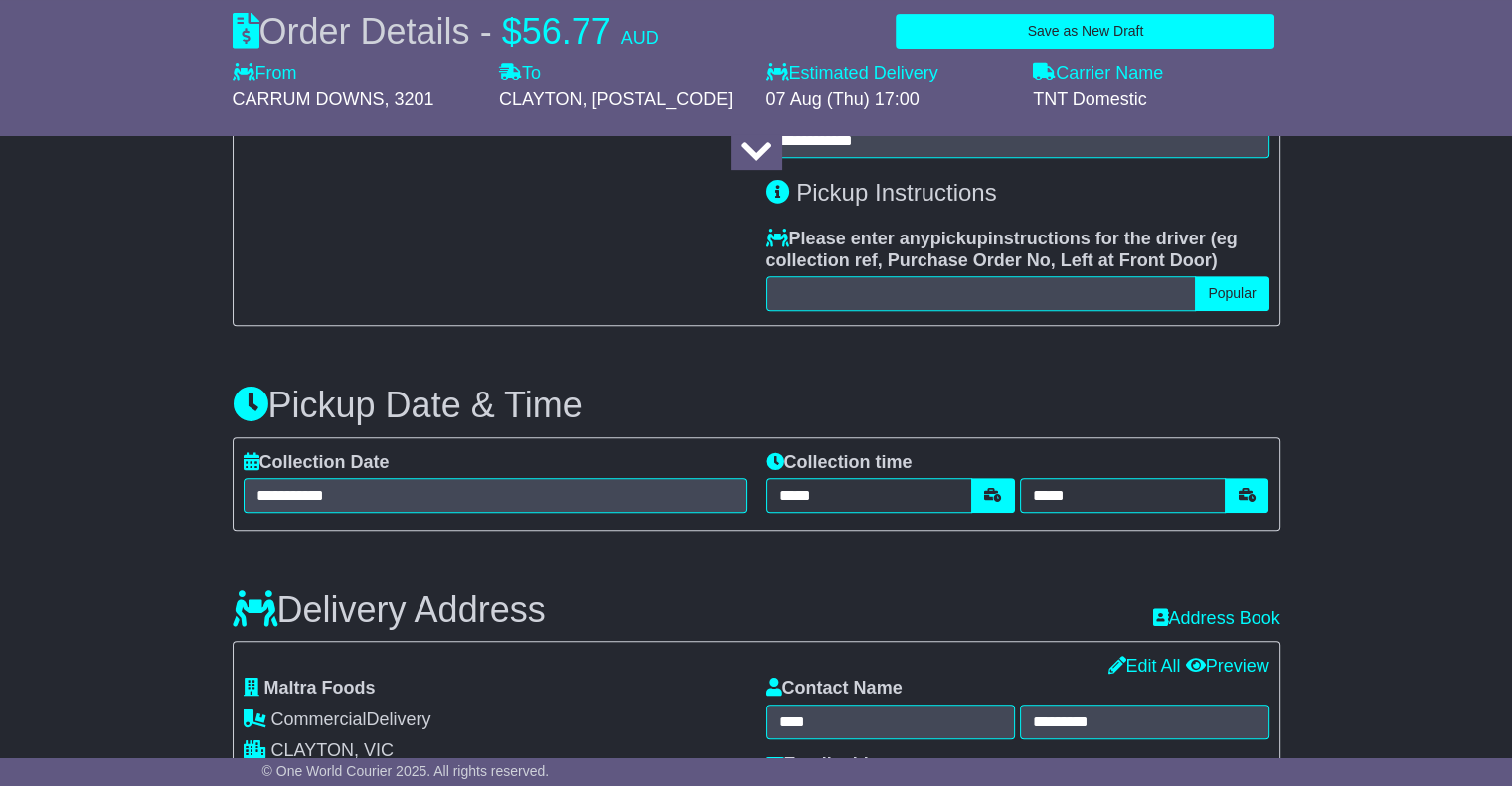 scroll, scrollTop: 795, scrollLeft: 0, axis: vertical 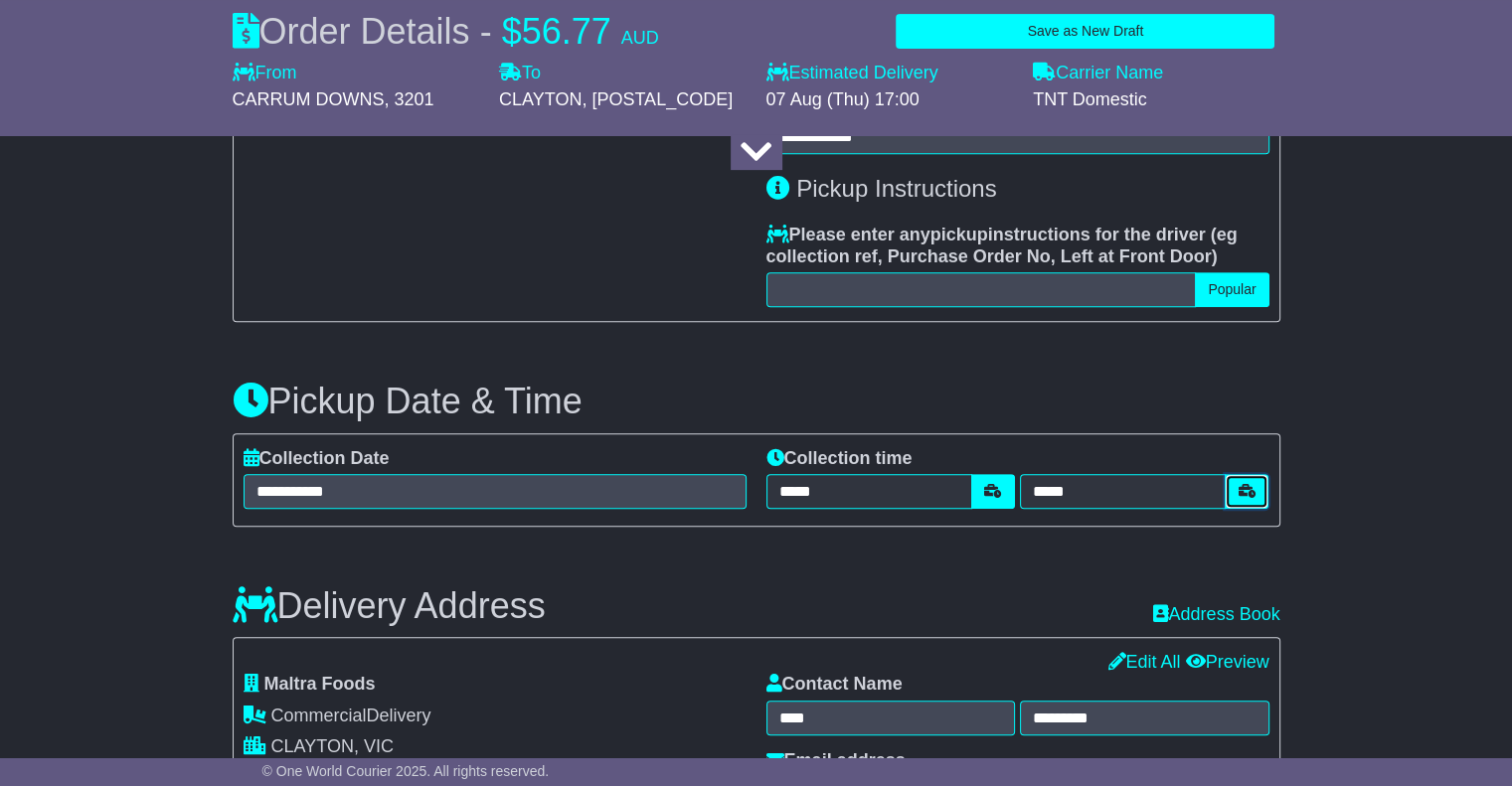 click at bounding box center [1247, 491] 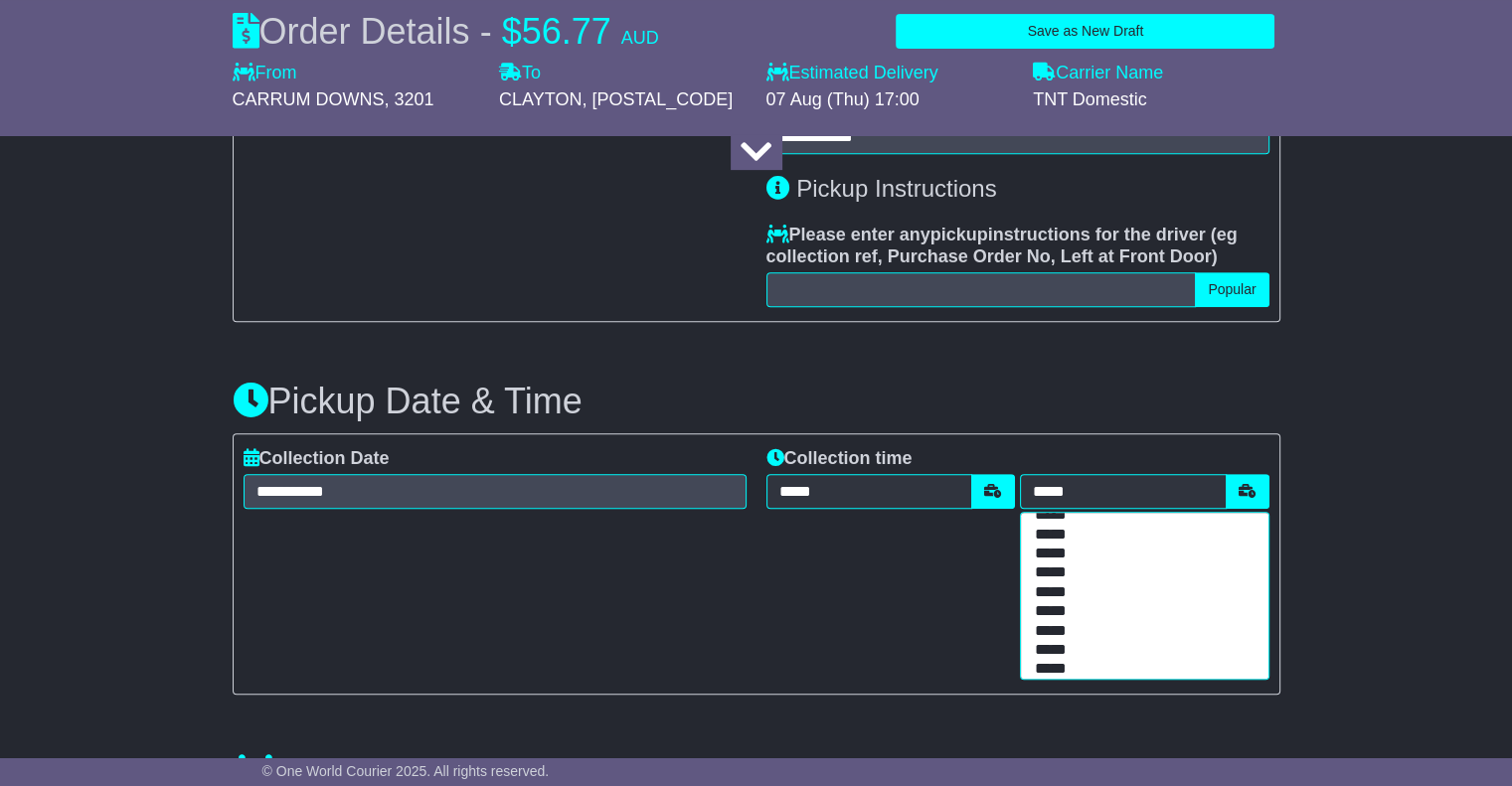 scroll, scrollTop: 497, scrollLeft: 0, axis: vertical 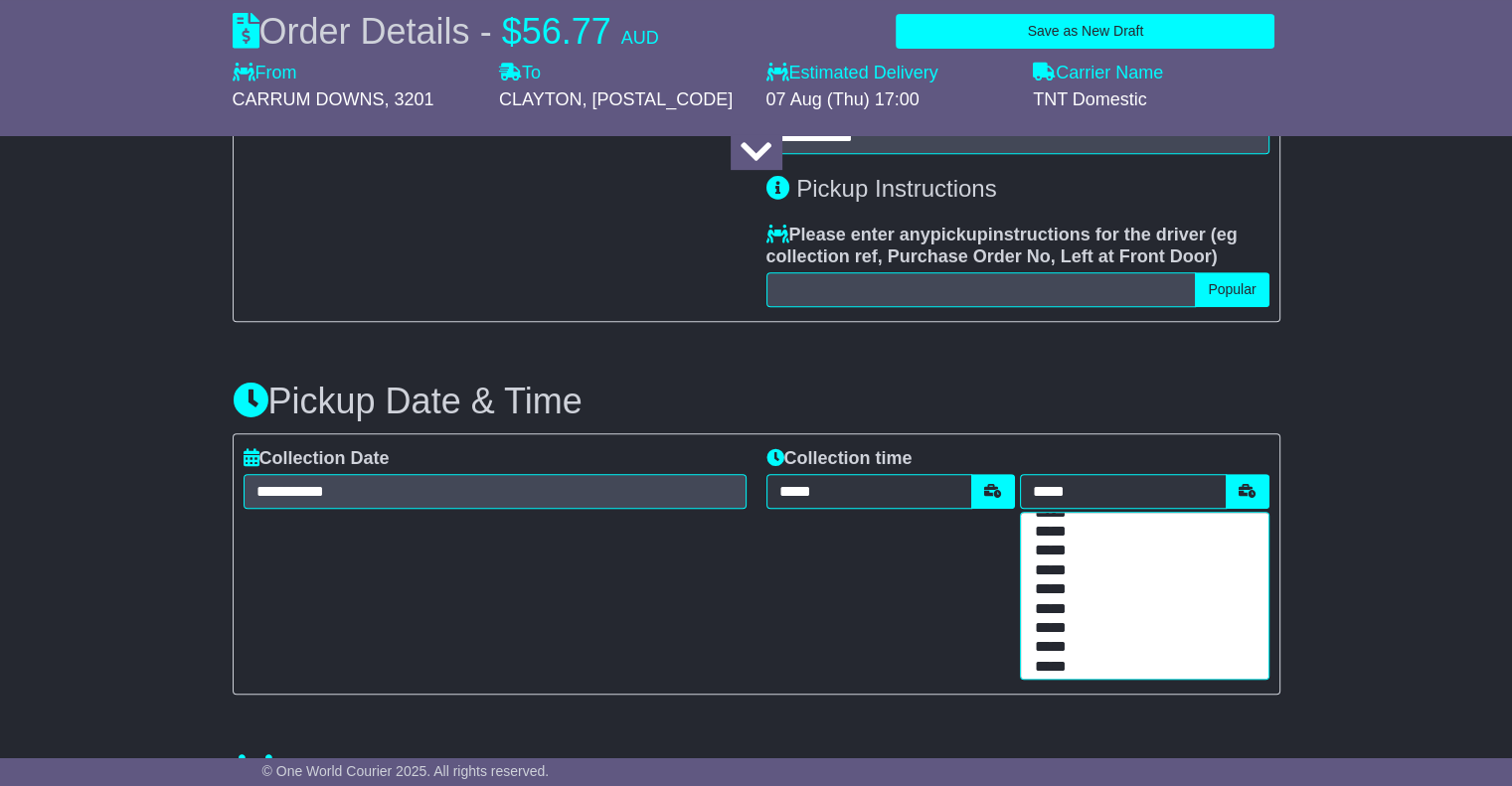 click on "*****" at bounding box center (1140, 550) 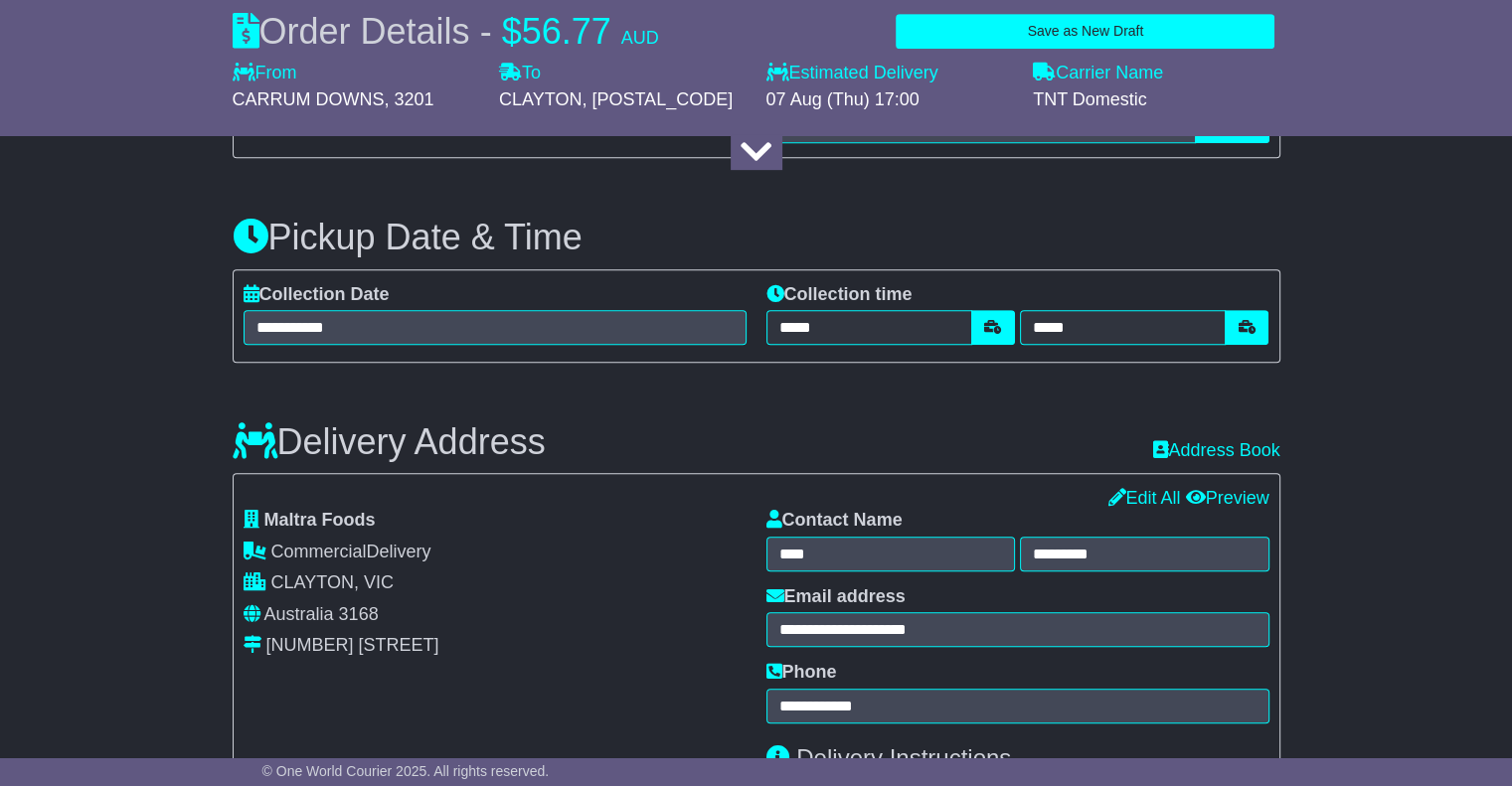 scroll, scrollTop: 994, scrollLeft: 0, axis: vertical 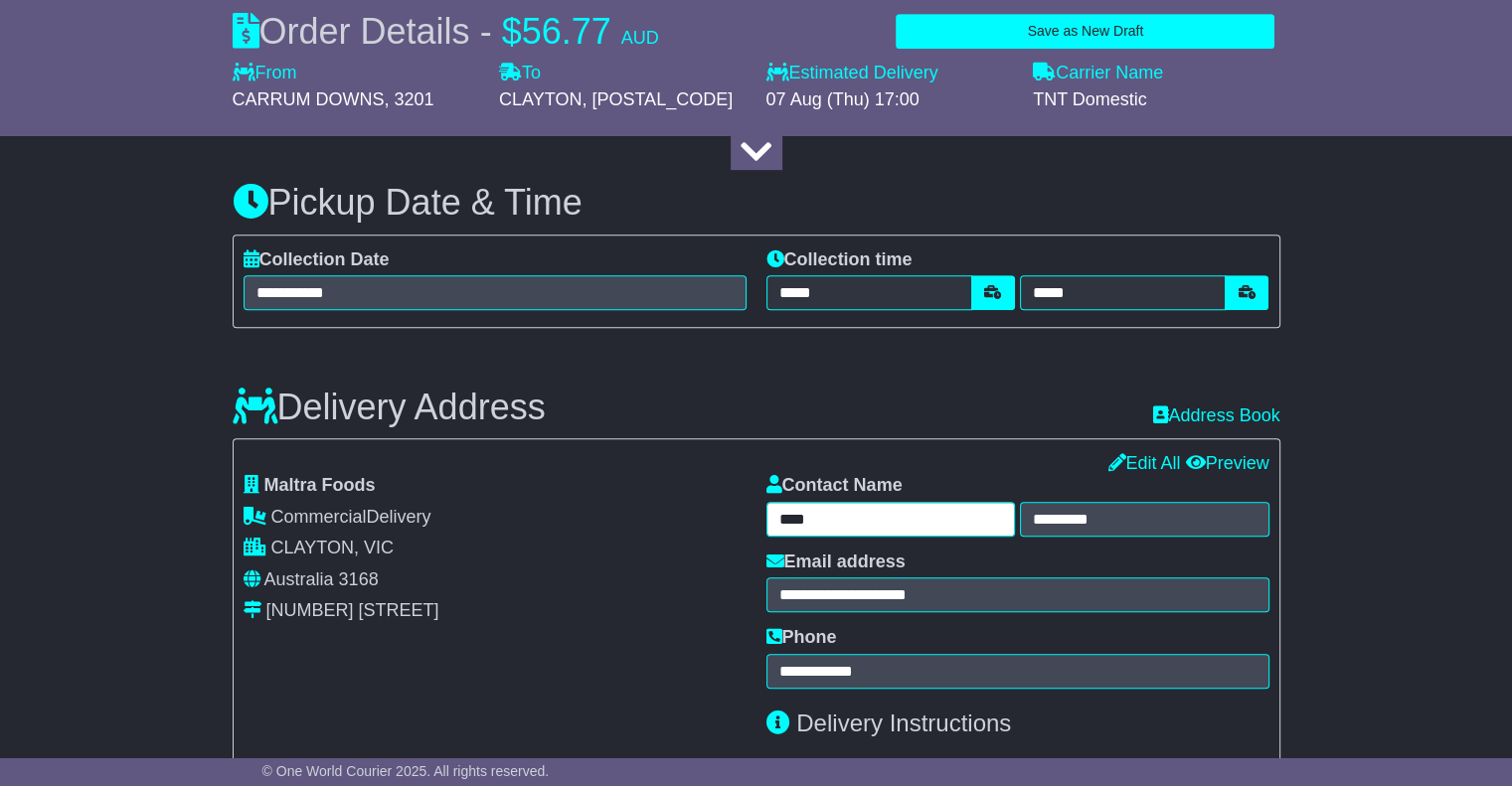 click on "****" at bounding box center [891, 519] 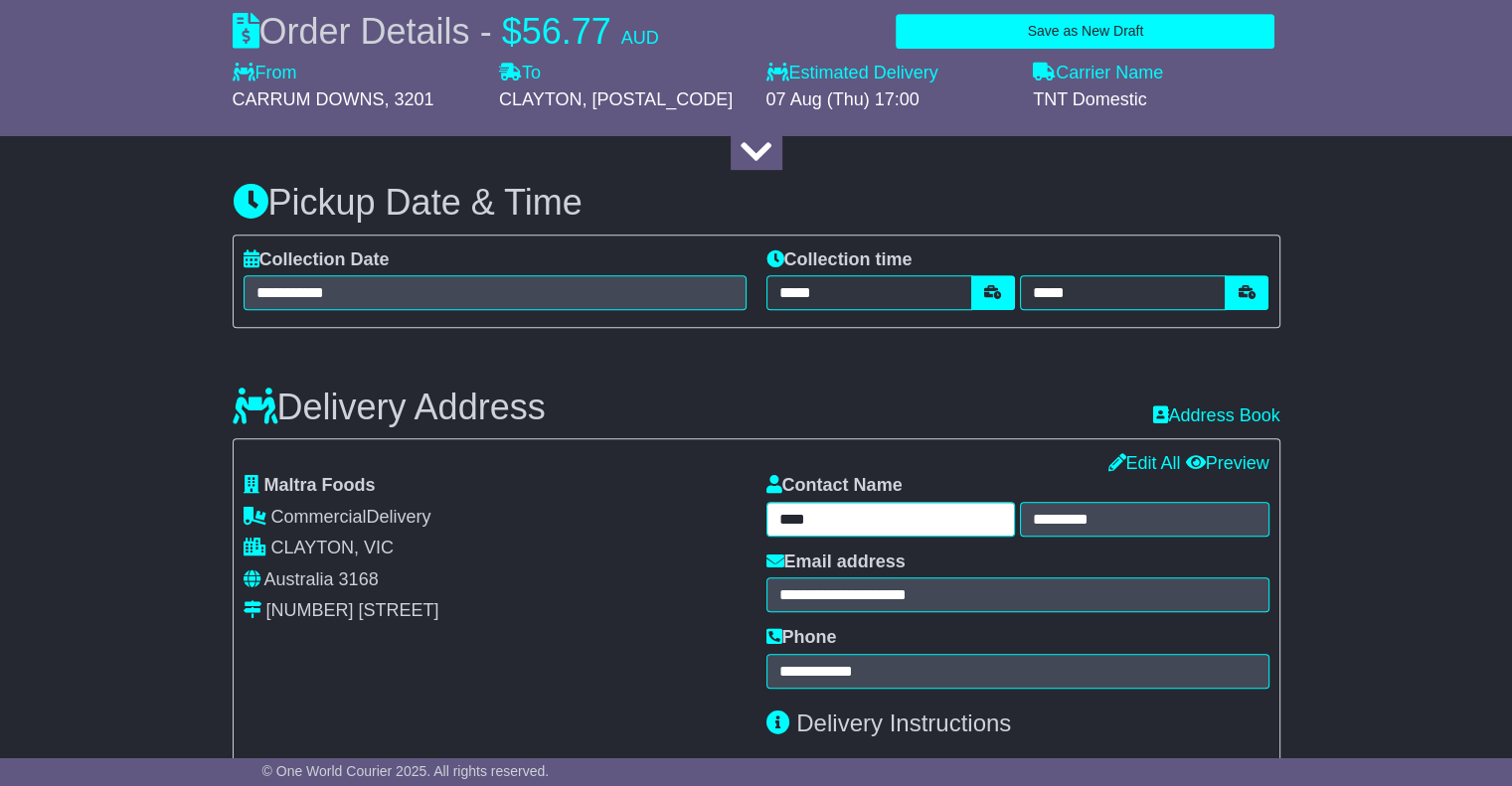 drag, startPoint x: 819, startPoint y: 512, endPoint x: 748, endPoint y: 528, distance: 72.780492 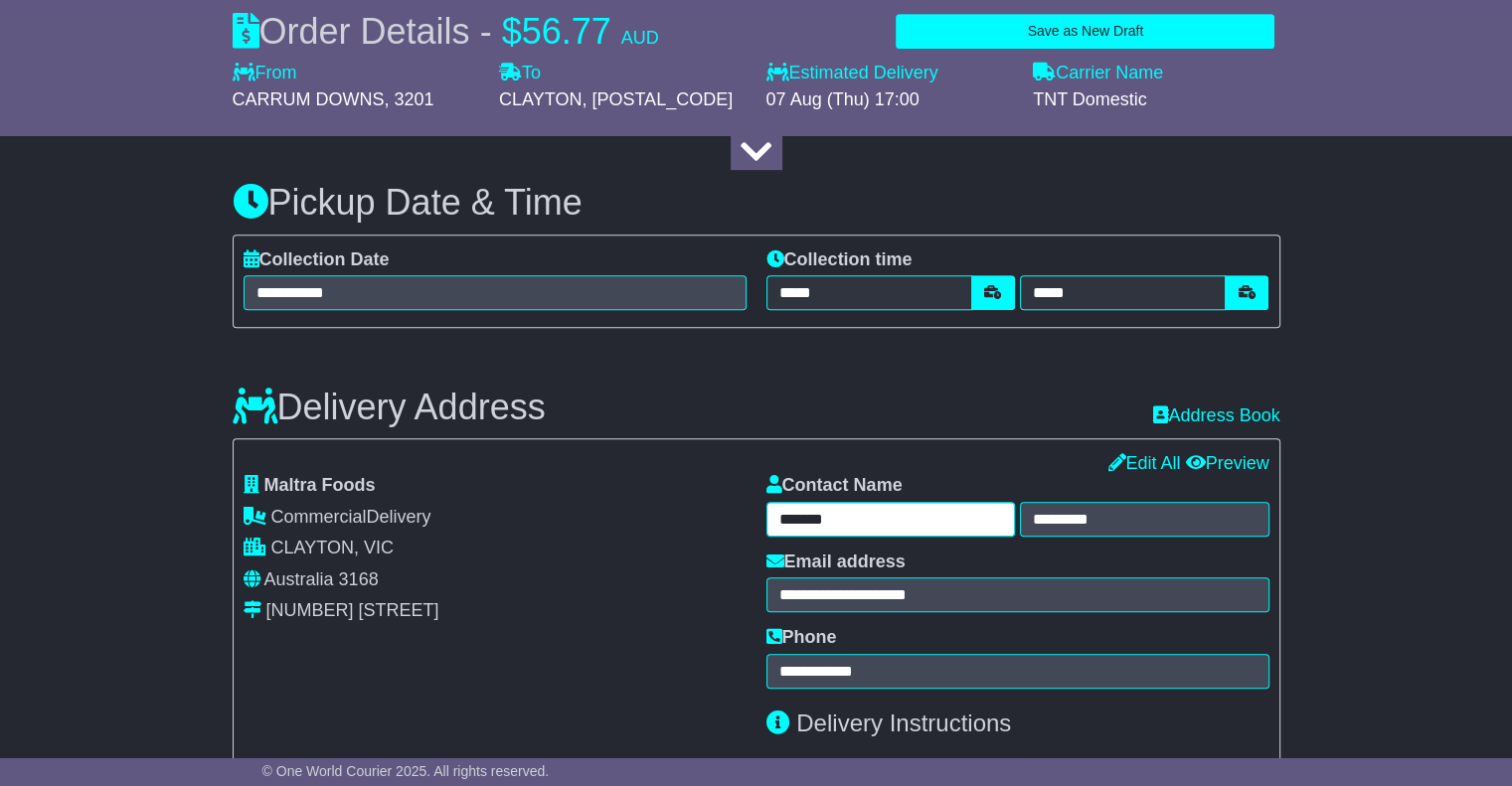 type on "*******" 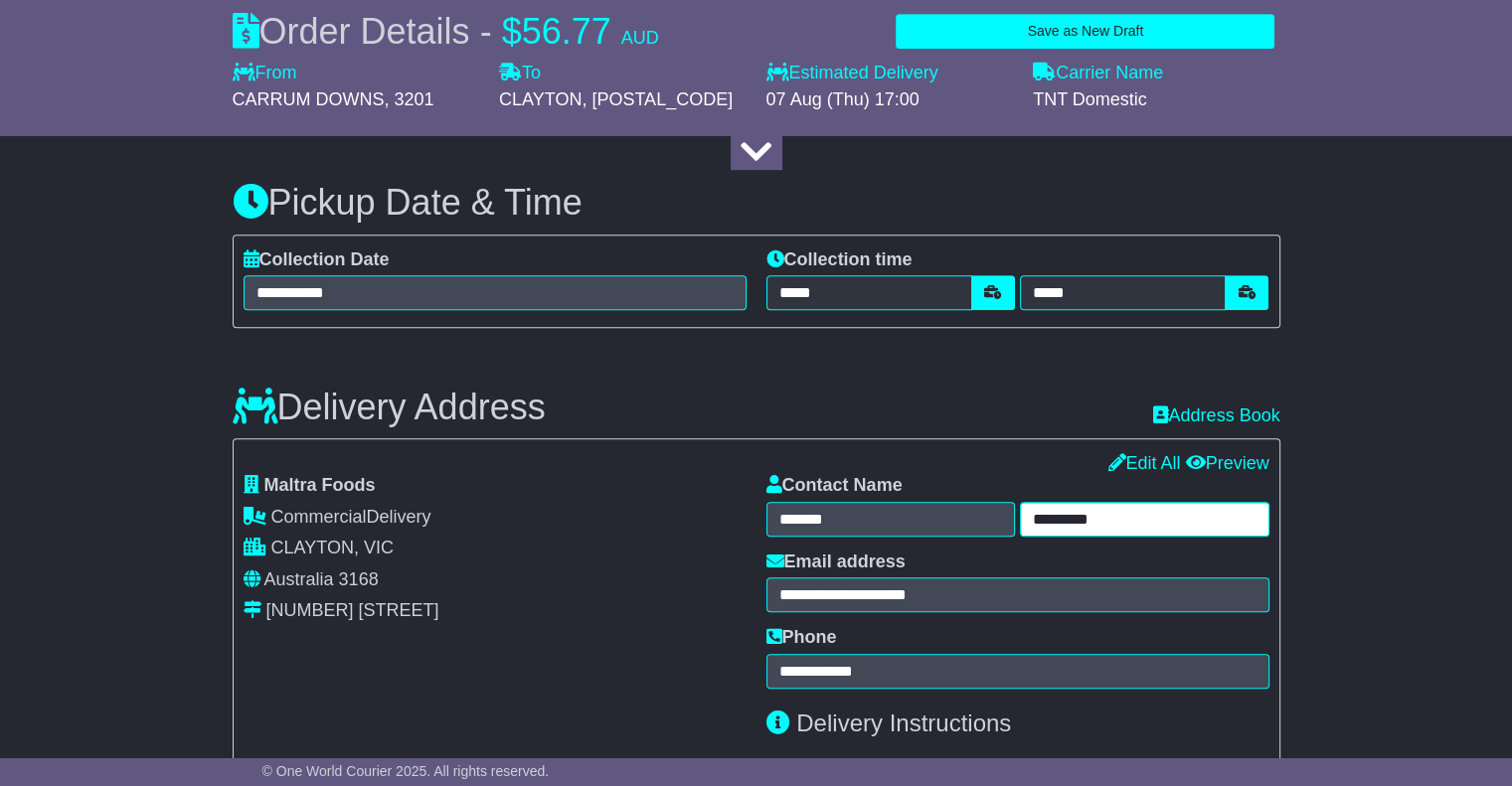 drag, startPoint x: 1132, startPoint y: 517, endPoint x: 1031, endPoint y: 516, distance: 101.005 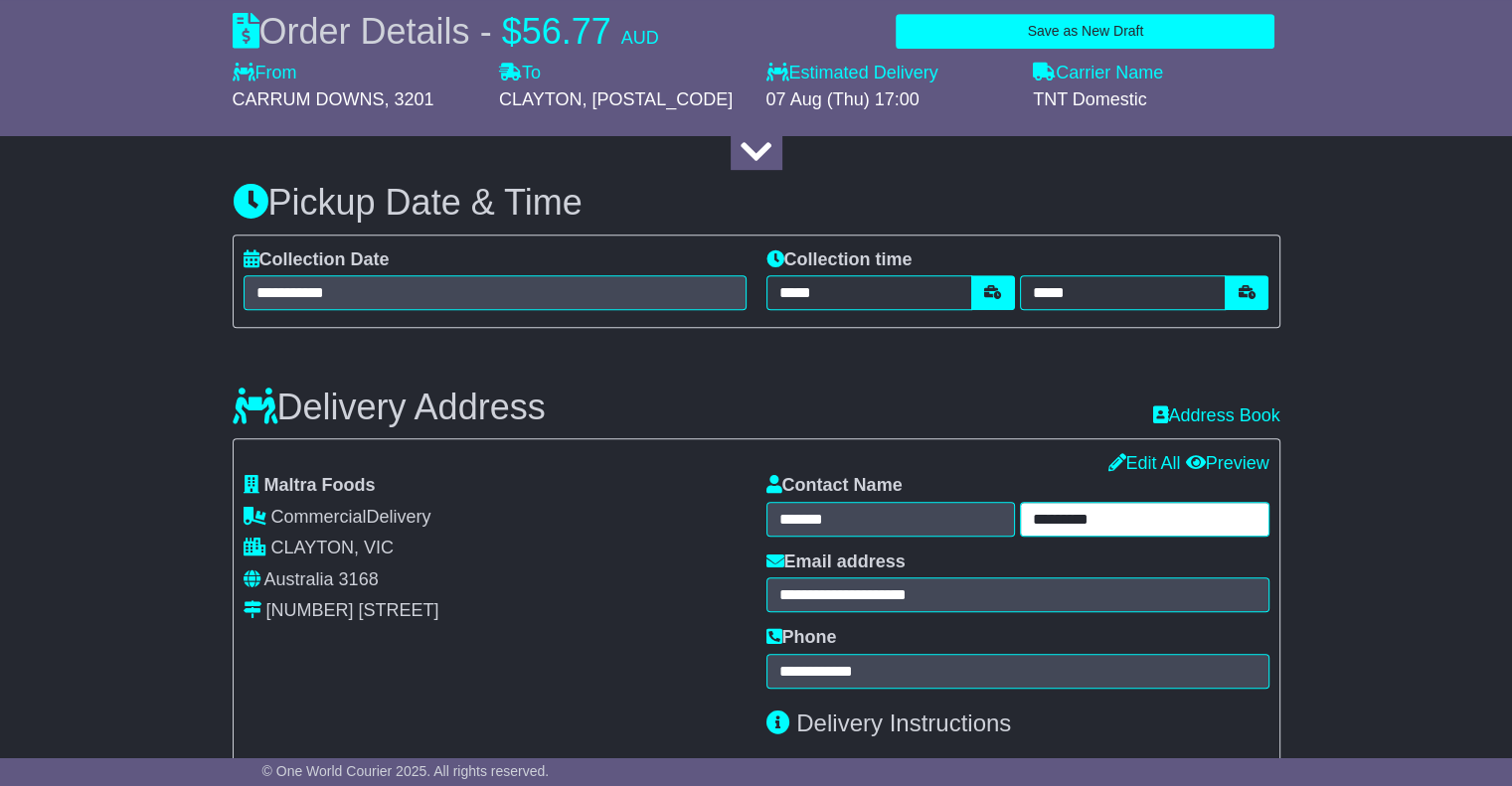 click on "*********" at bounding box center (1144, 519) 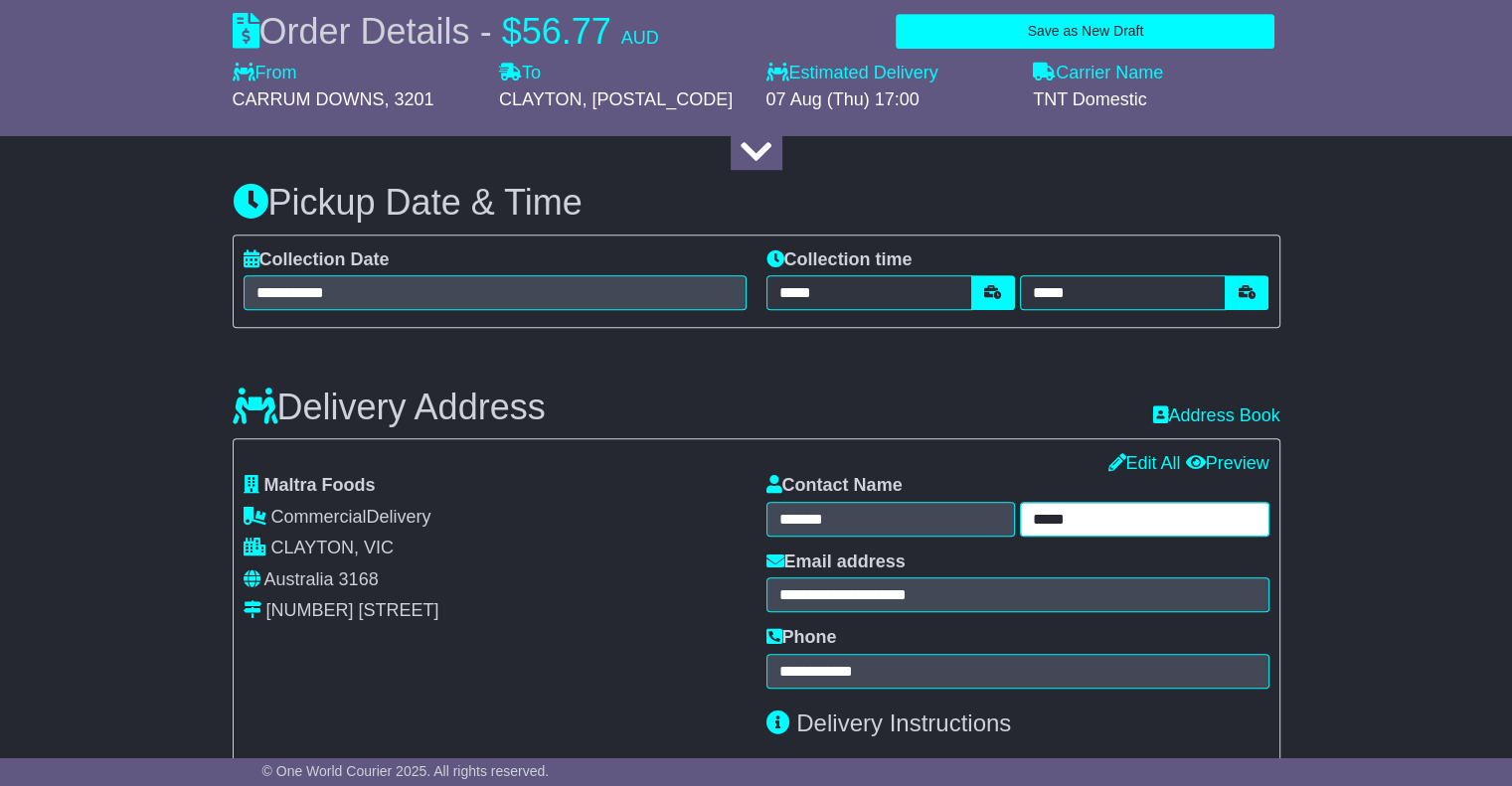type on "*****" 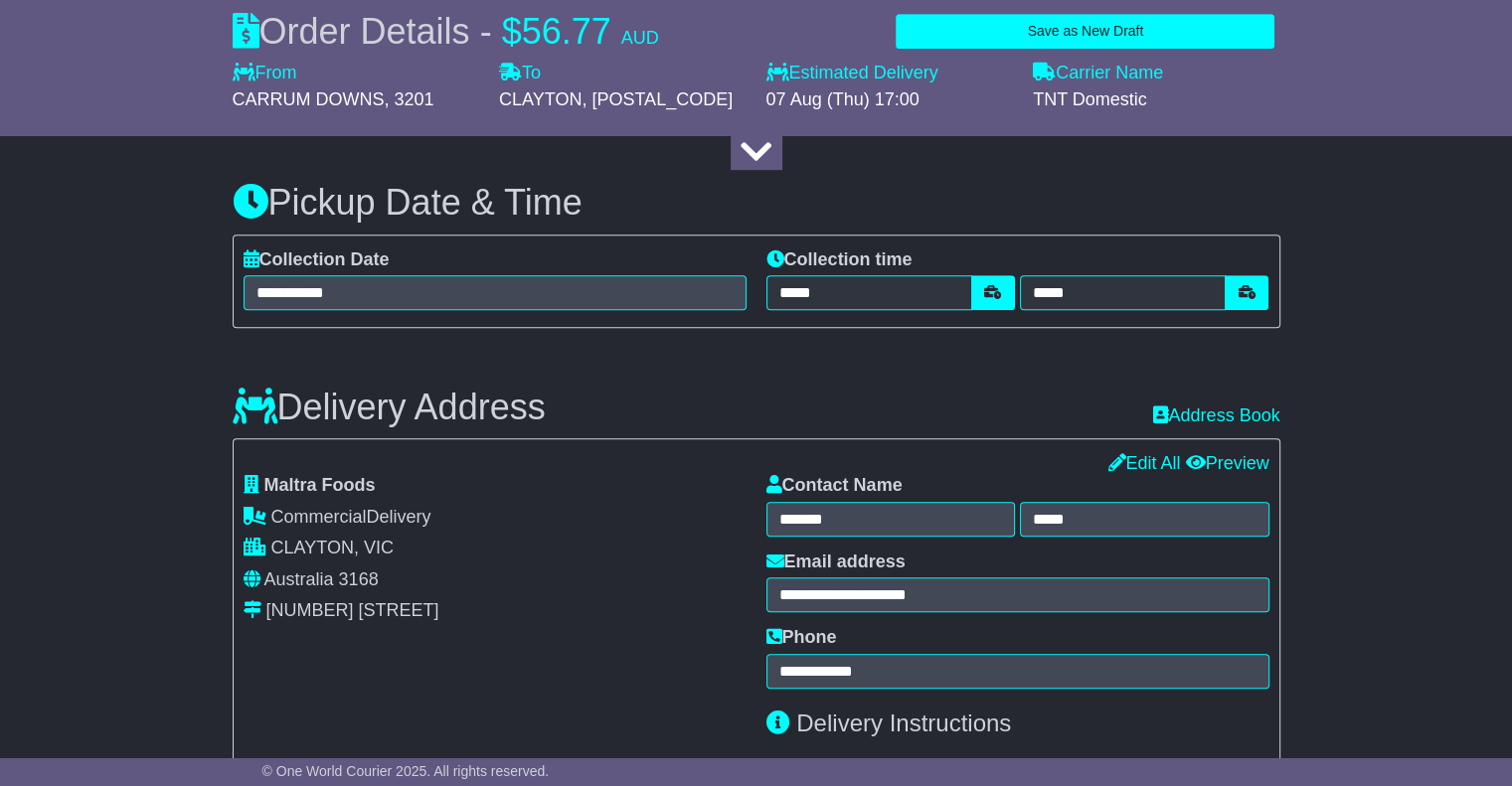 click on "CLAYTON, VIC" at bounding box center [495, 549] 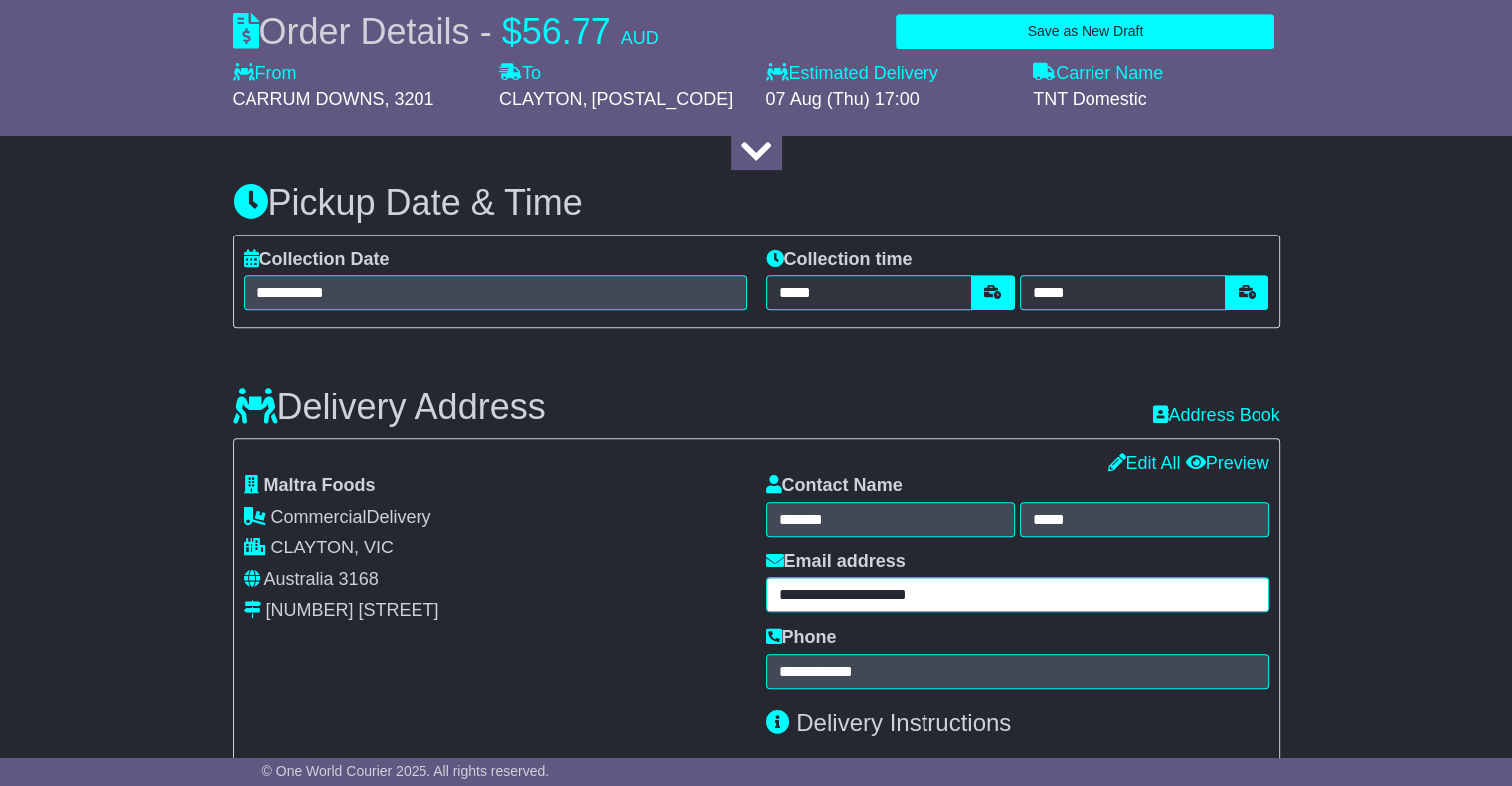 drag, startPoint x: 817, startPoint y: 595, endPoint x: 771, endPoint y: 588, distance: 46.52956 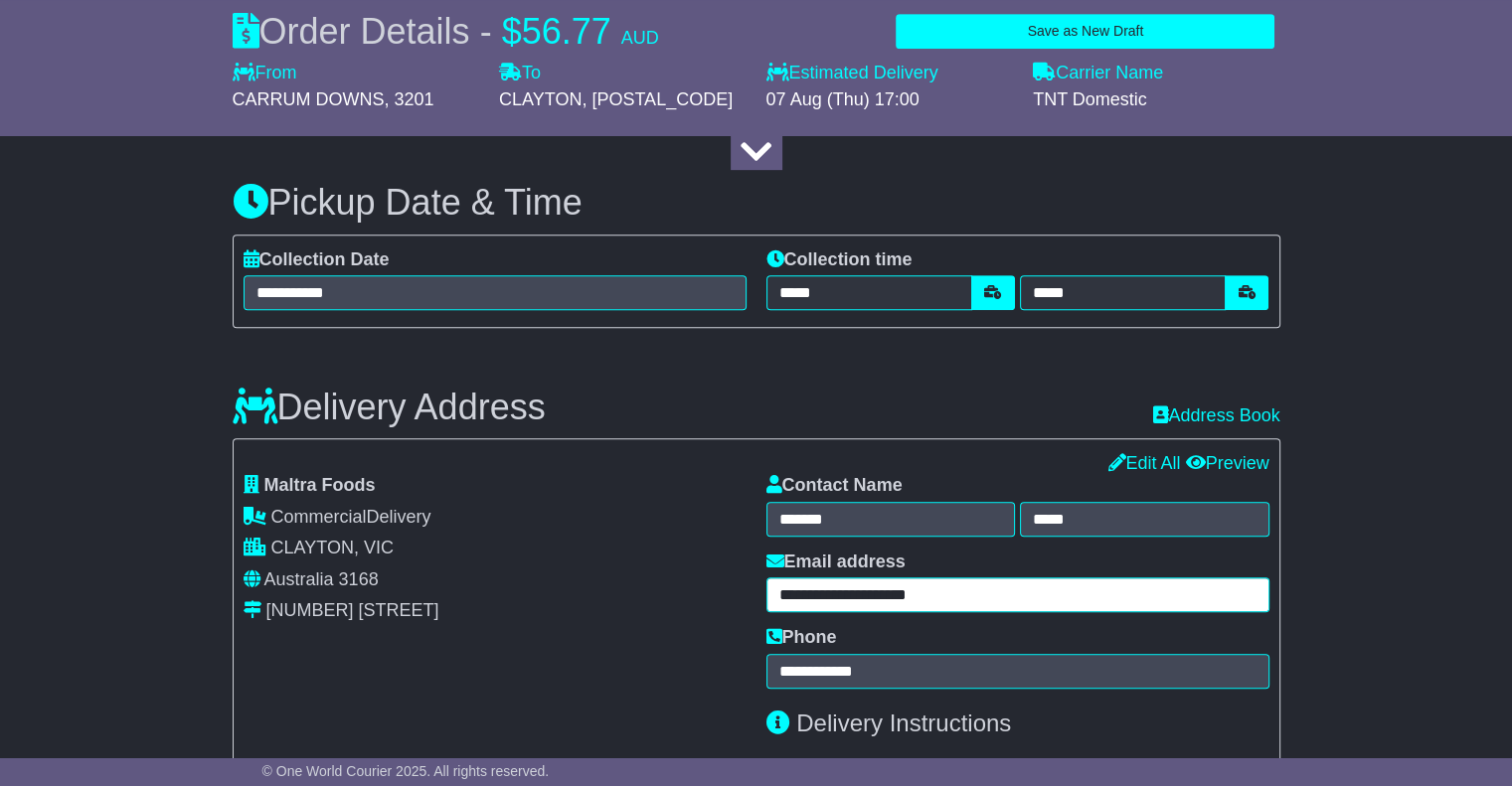 click on "**********" at bounding box center (1018, 594) 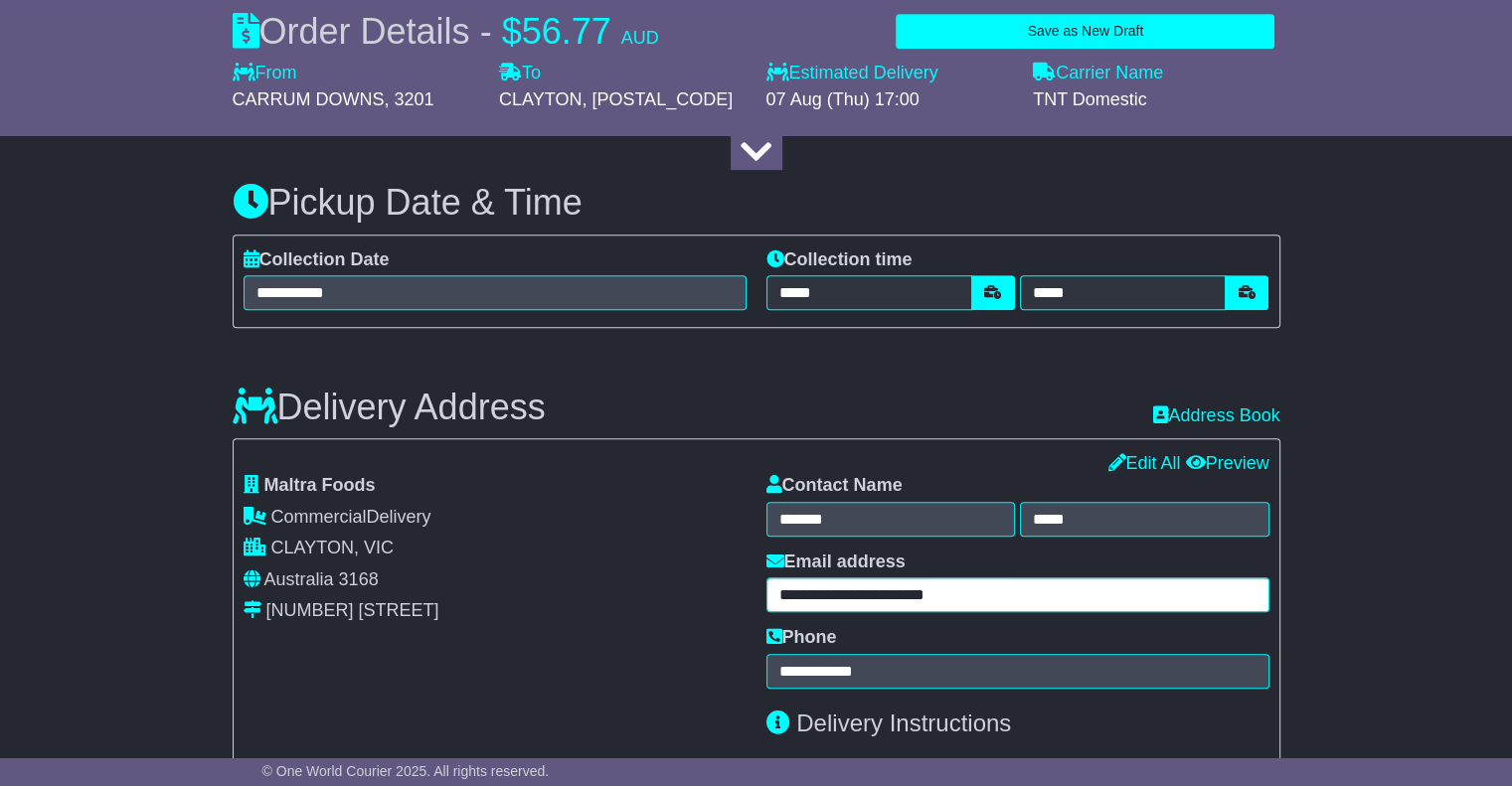 type on "**********" 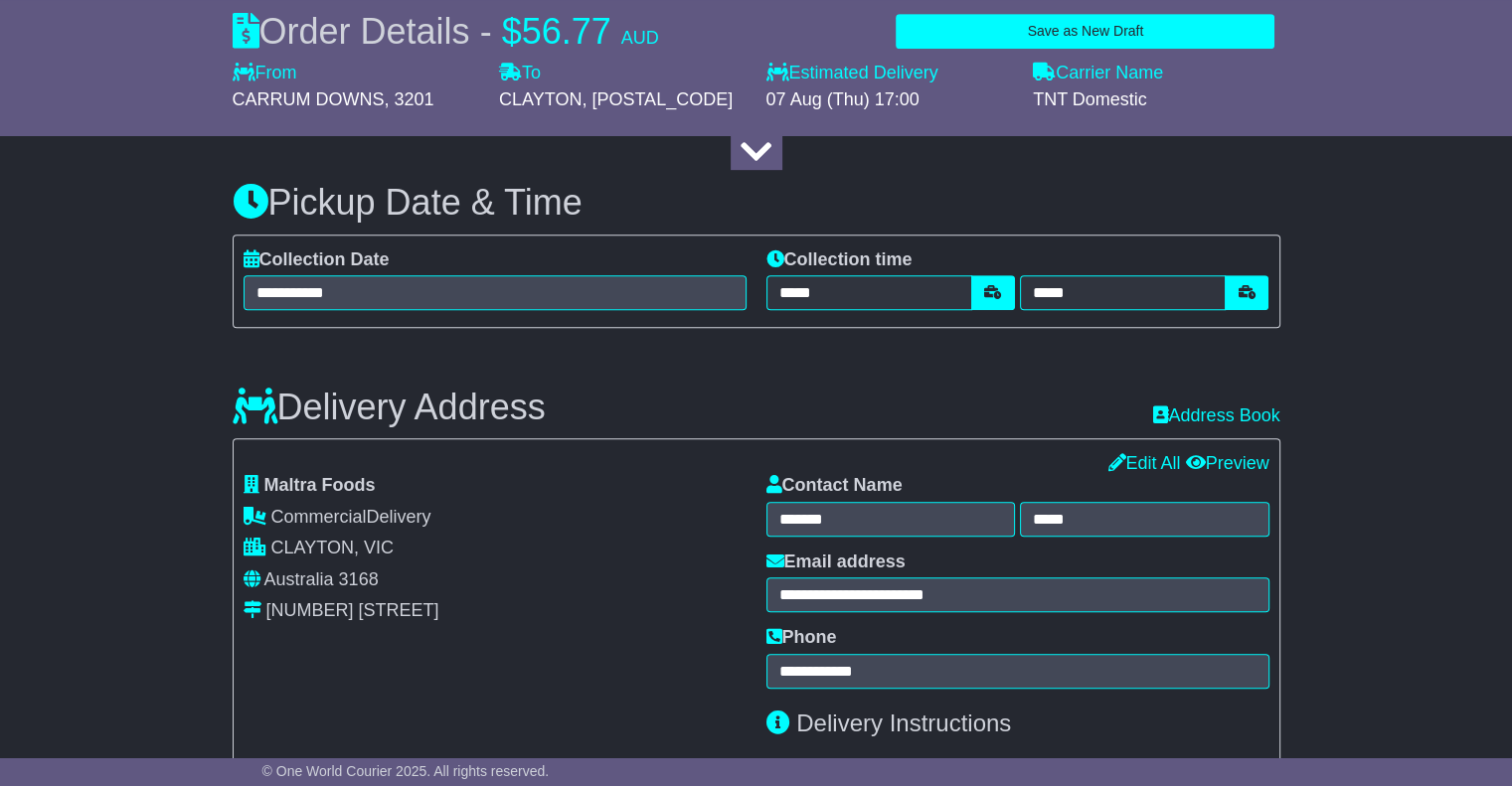 click on "**********" at bounding box center (495, 658) 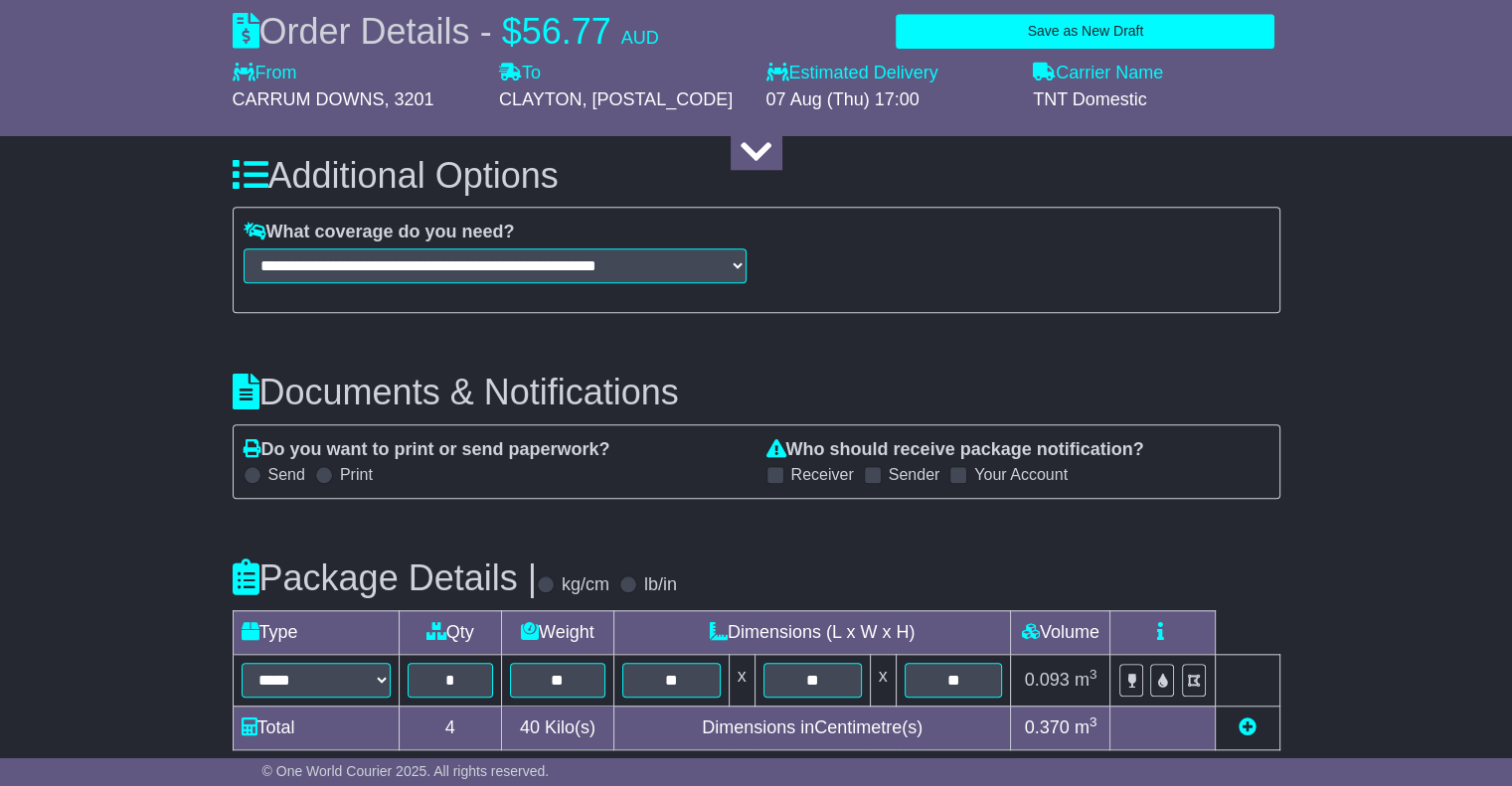 scroll, scrollTop: 1789, scrollLeft: 0, axis: vertical 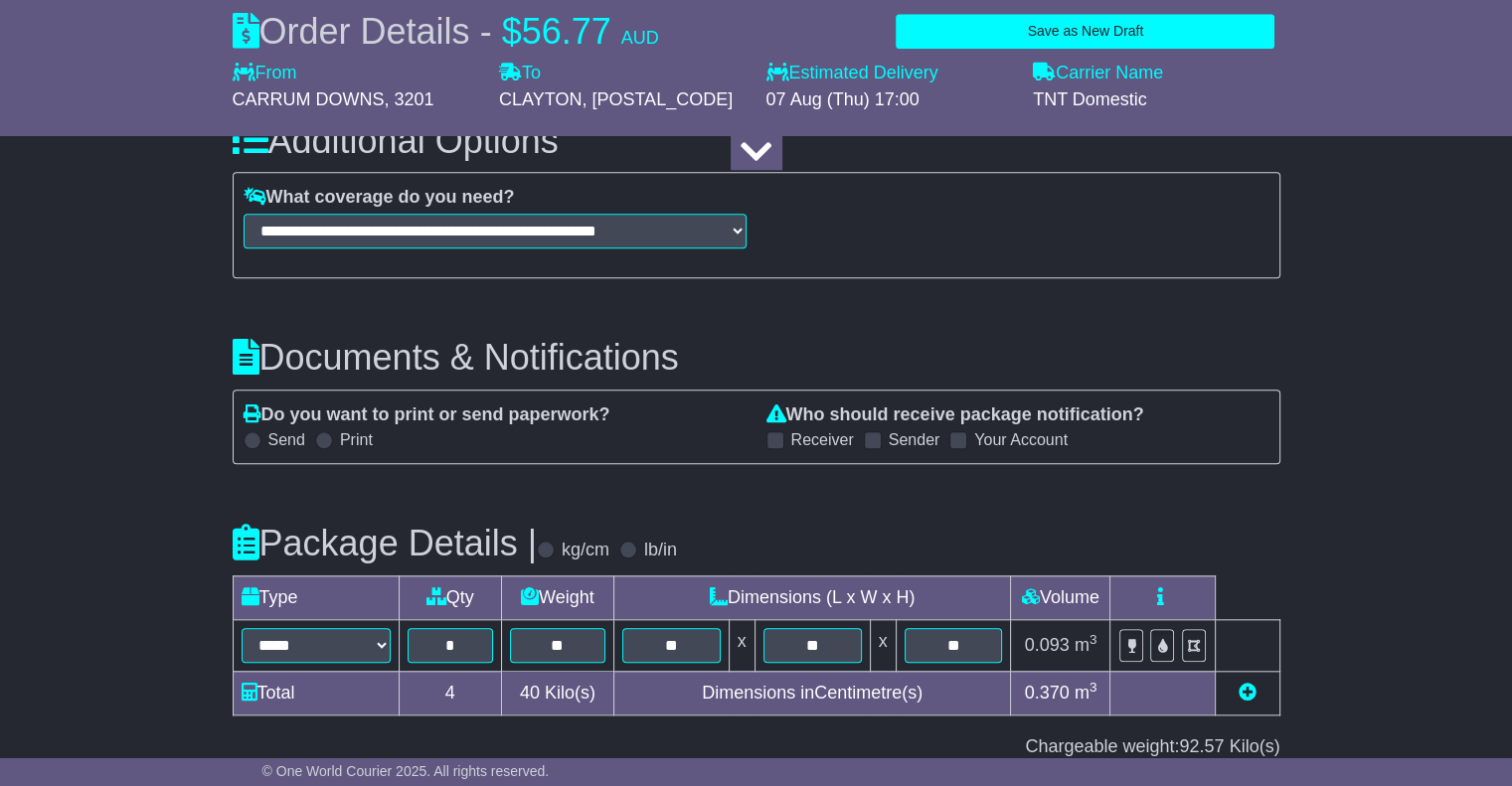 click at bounding box center [252, 440] 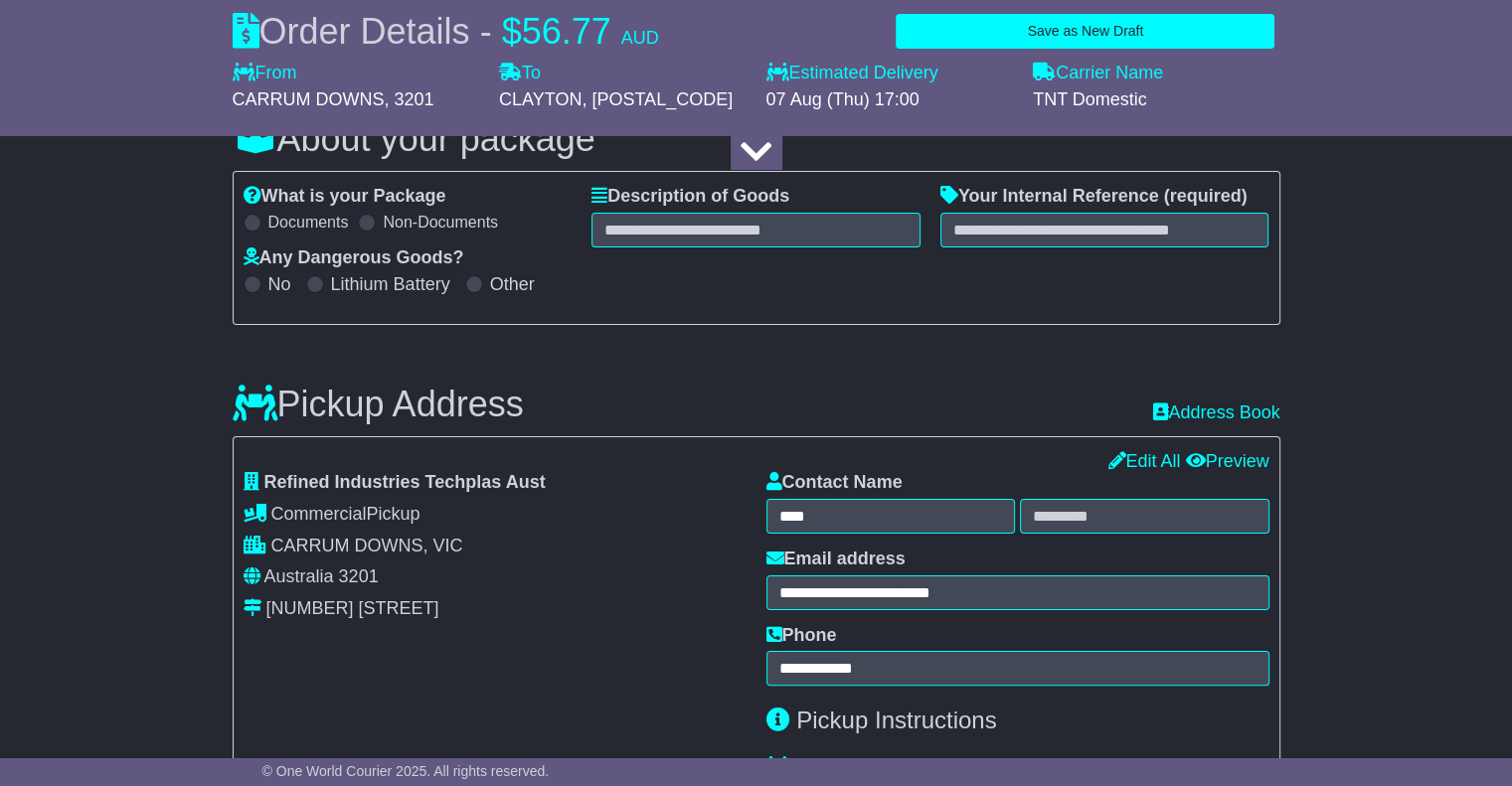 scroll, scrollTop: 298, scrollLeft: 0, axis: vertical 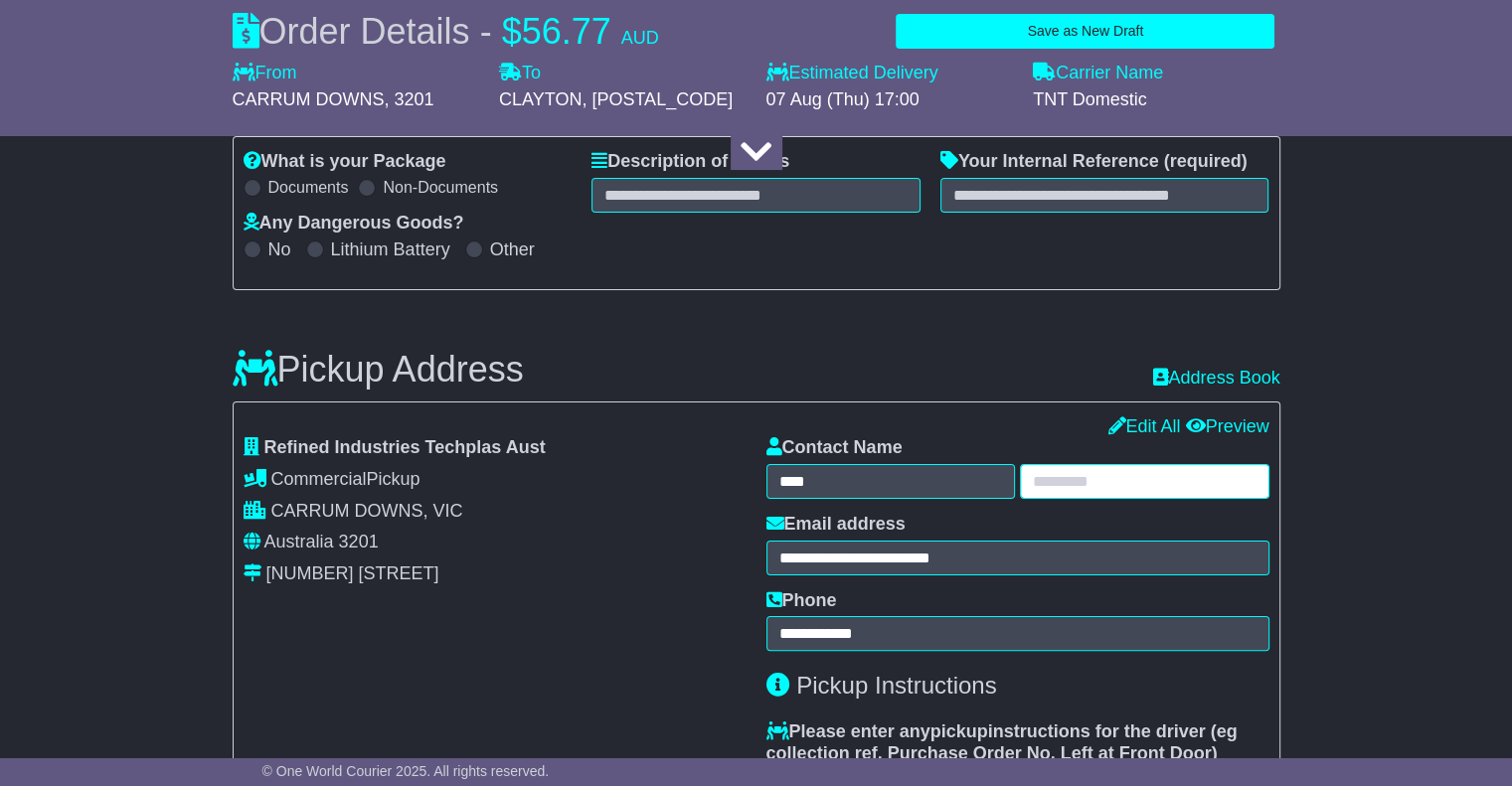 click at bounding box center (1144, 481) 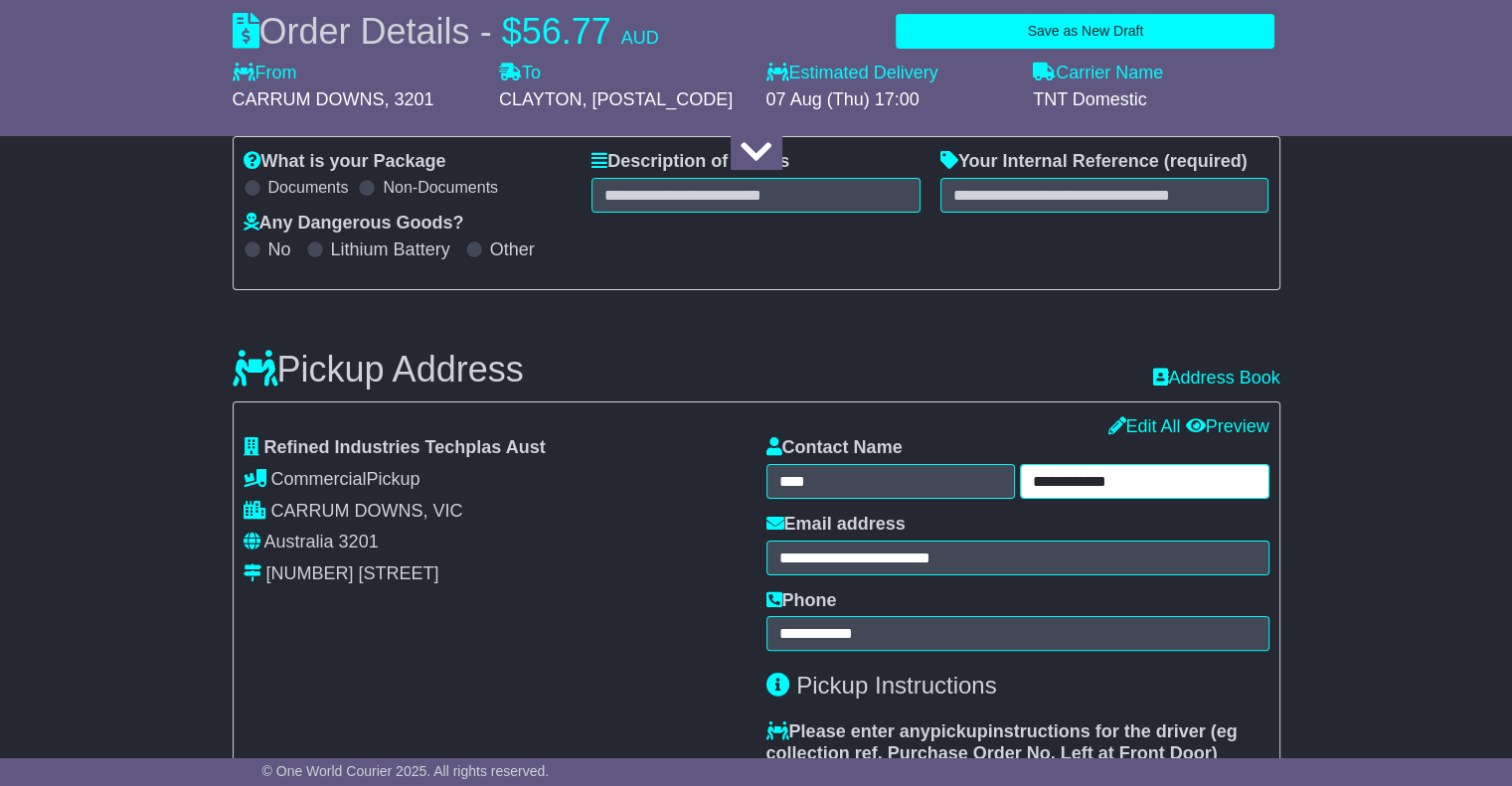 type on "**********" 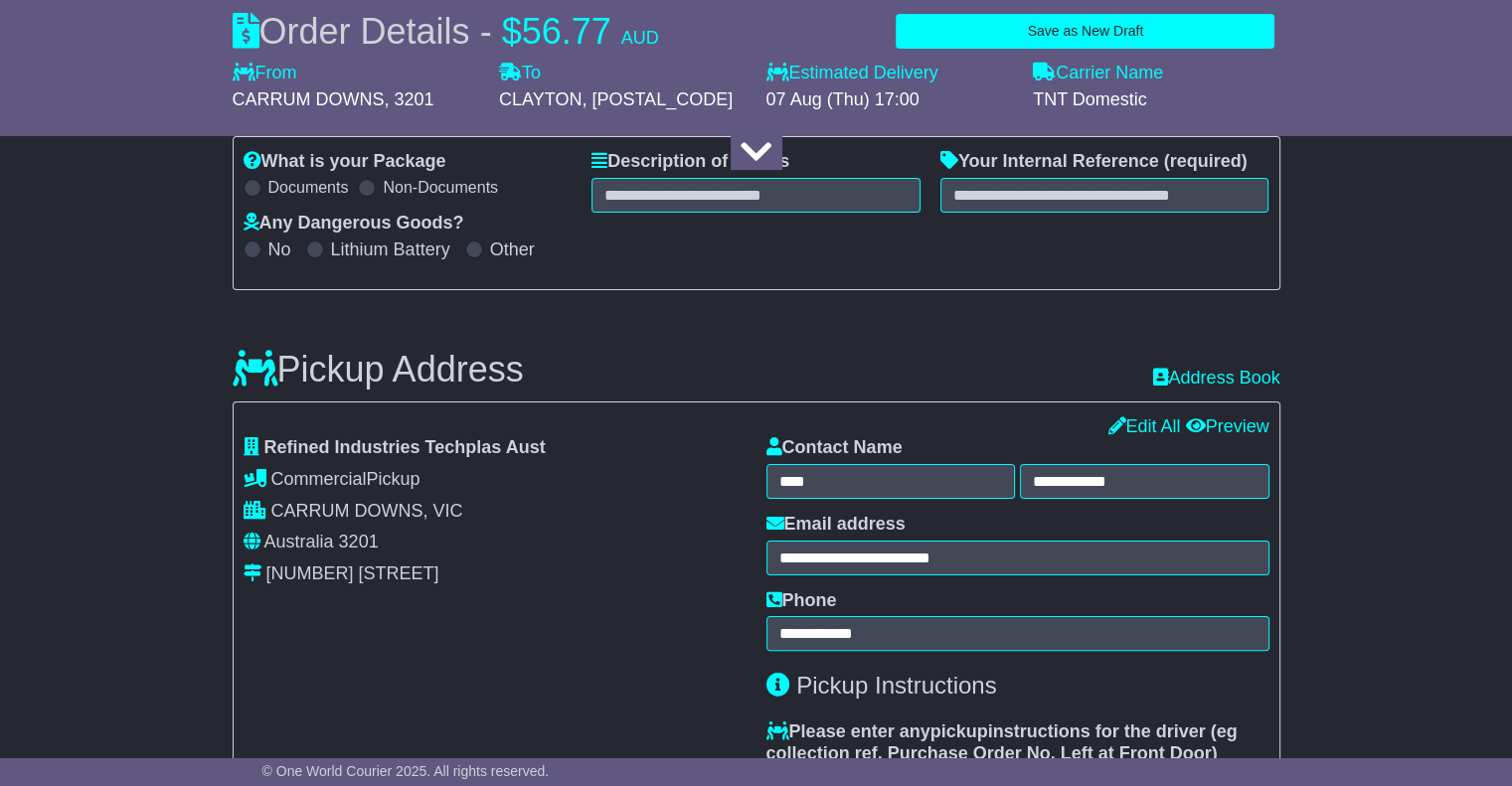 click on "Refined Industries Techplas Aust
Commercial  Pickup
Commercial  Delivery
CARRUM DOWNS, VIC
Afghanistan
Albania
Algeria
American Samoa
Andorra
Angola
Anguilla
Antigua
Argentina
Armenia
Aruba
Australia
Austria
Azerbaijan
Bahamas
Bahrain
Bangladesh
Barbados
Belarus
Belgium" at bounding box center (495, 511) 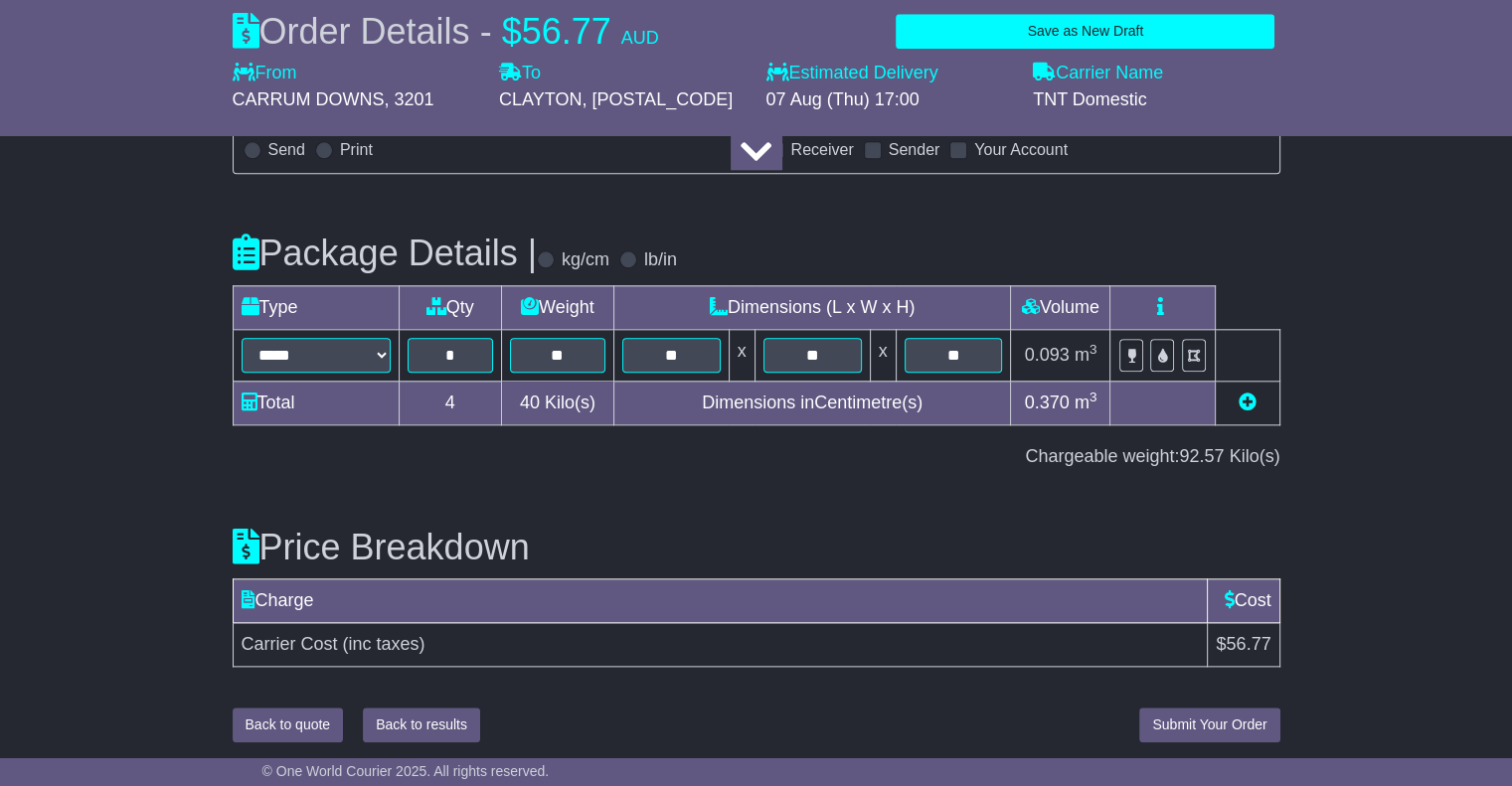 scroll, scrollTop: 2081, scrollLeft: 0, axis: vertical 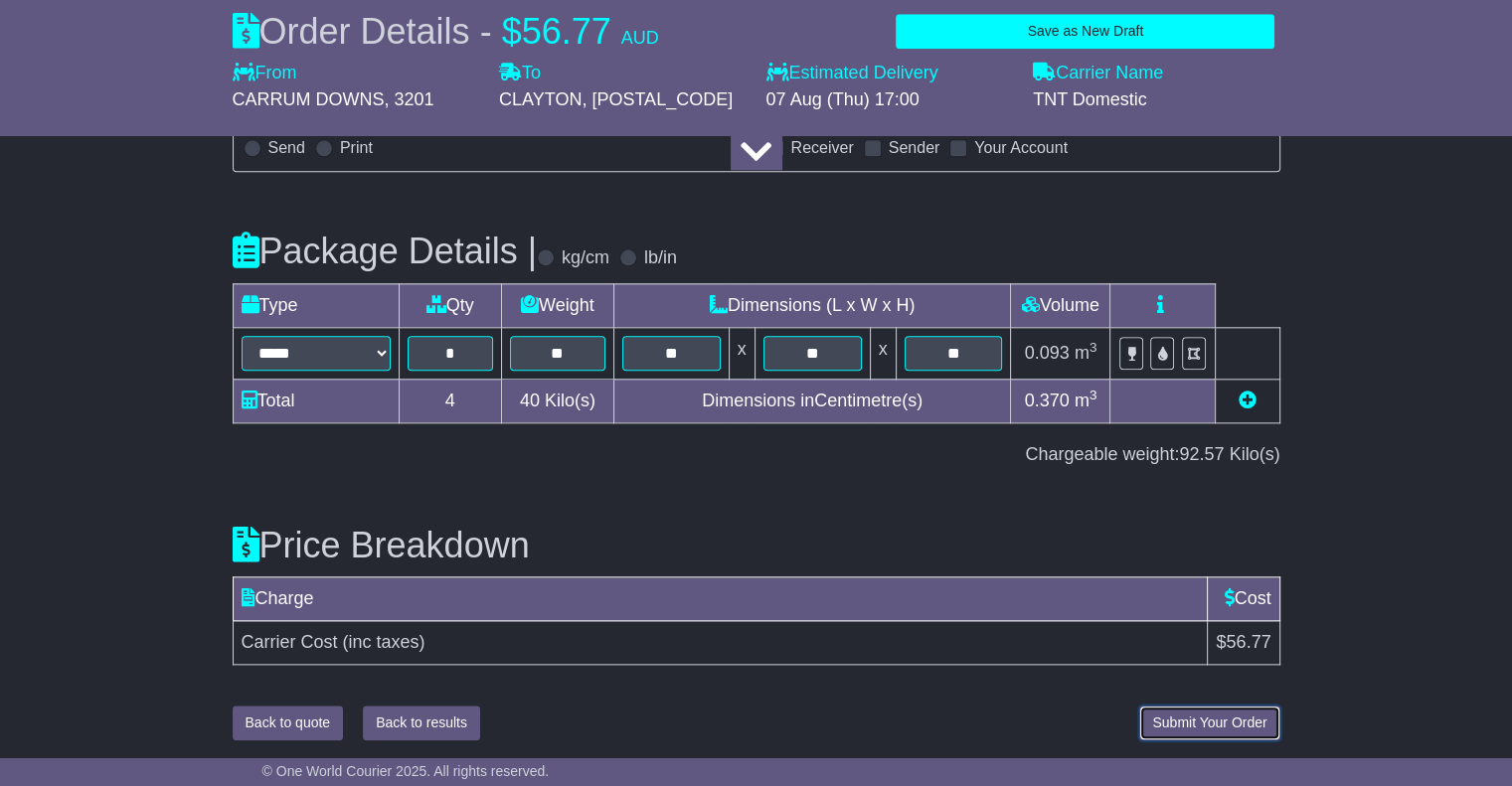 drag, startPoint x: 1173, startPoint y: 719, endPoint x: 1100, endPoint y: 724, distance: 73.171033 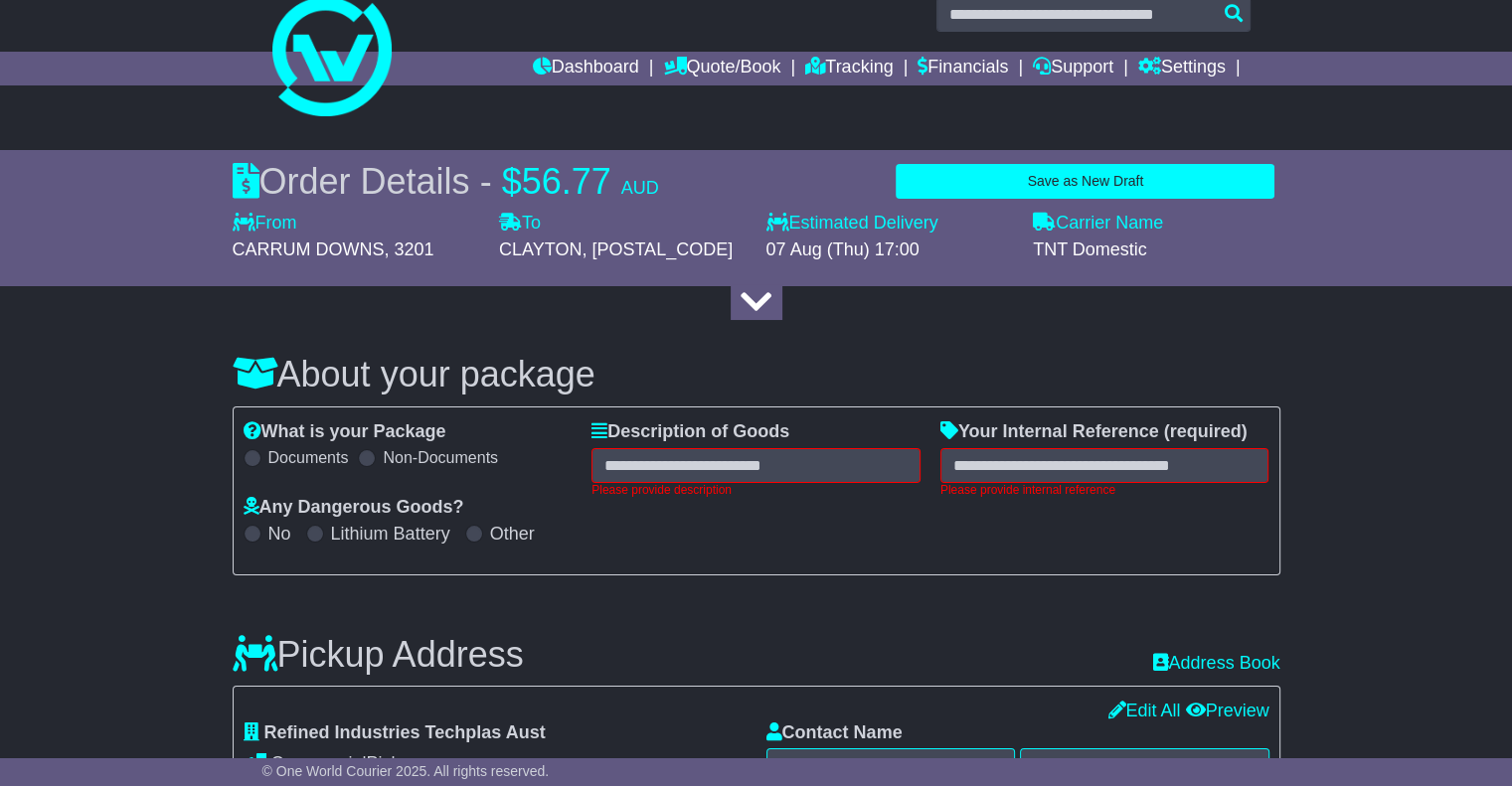 scroll, scrollTop: 0, scrollLeft: 0, axis: both 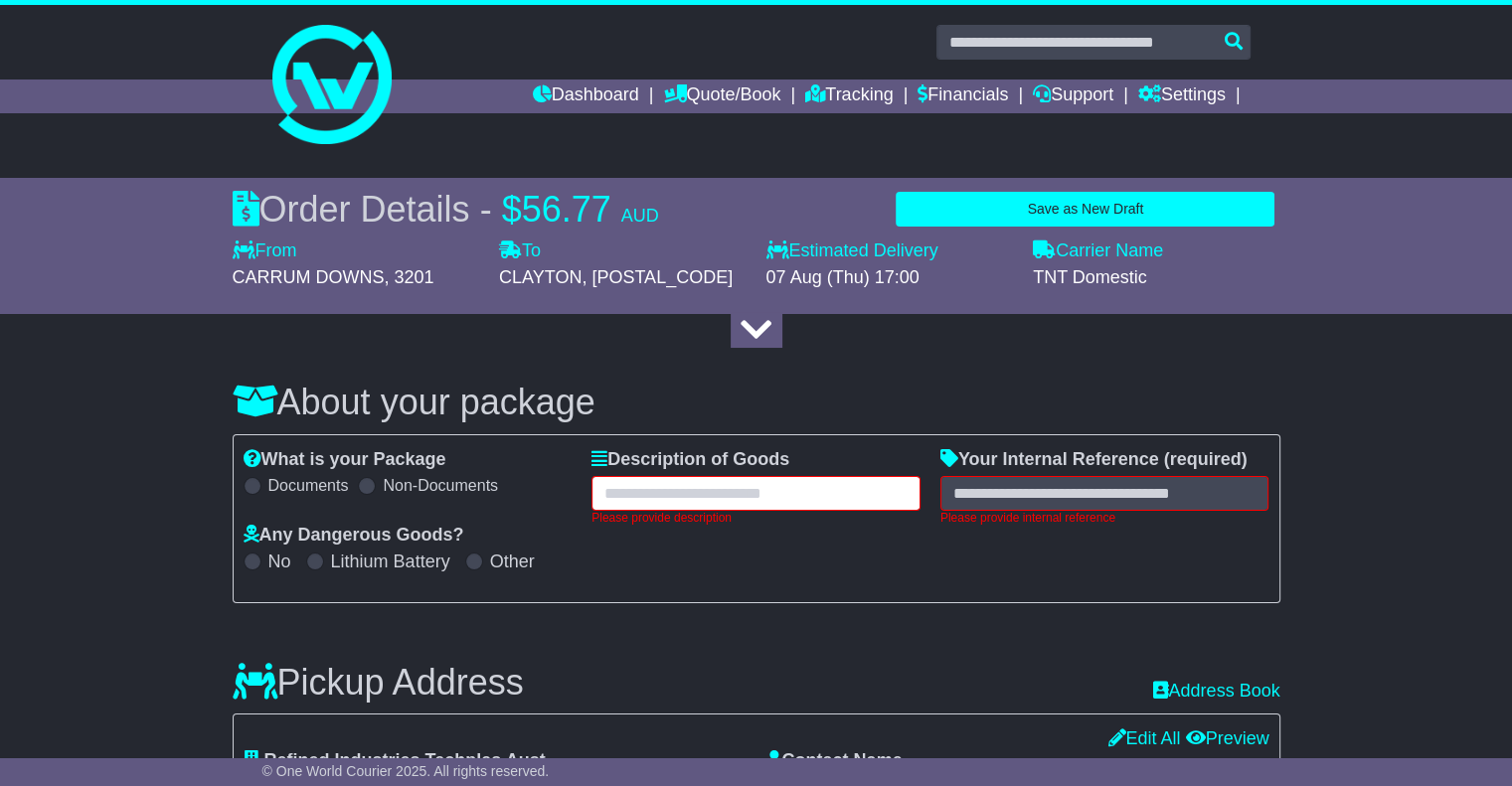 click at bounding box center (756, 493) 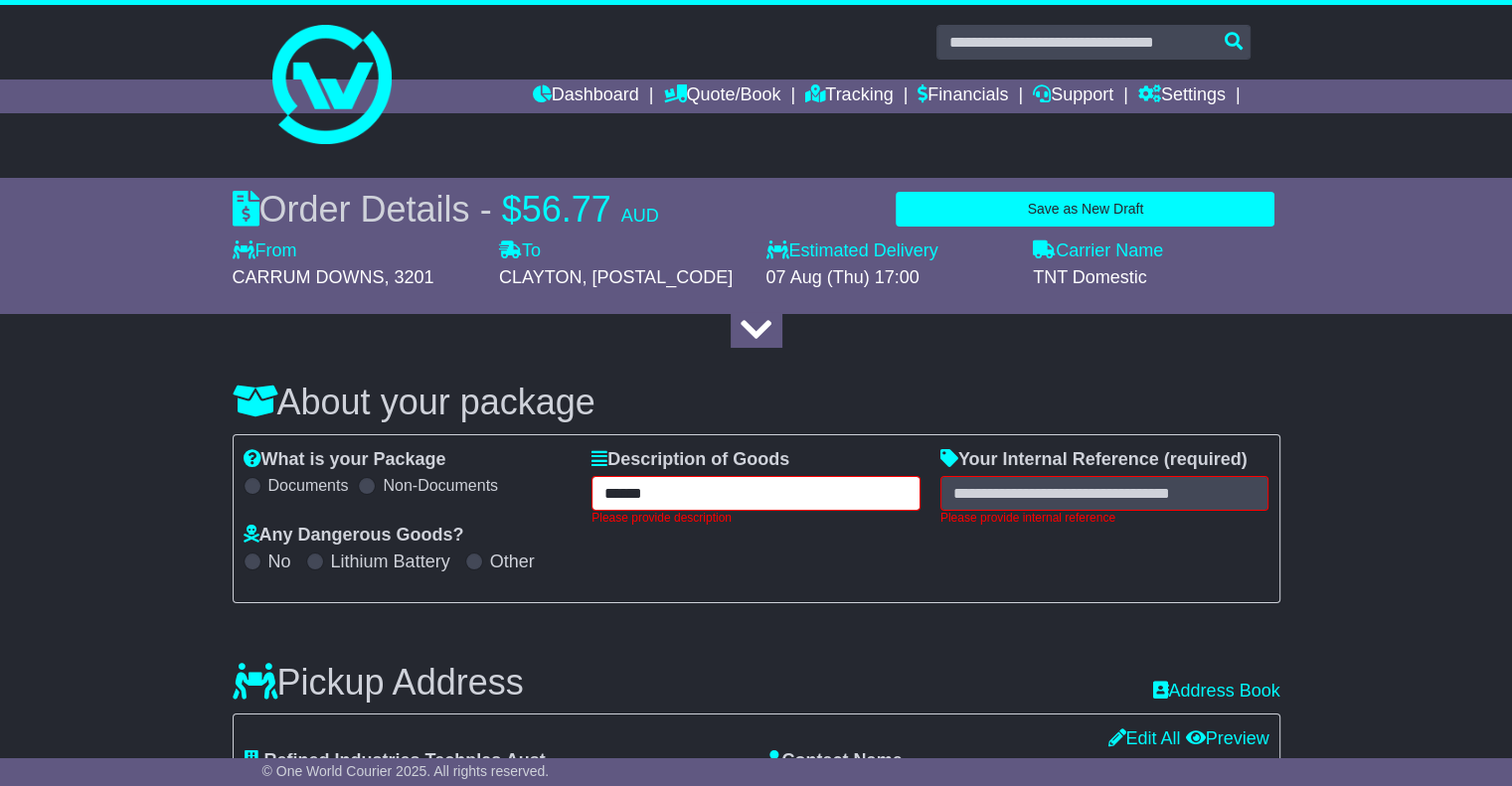 type on "******" 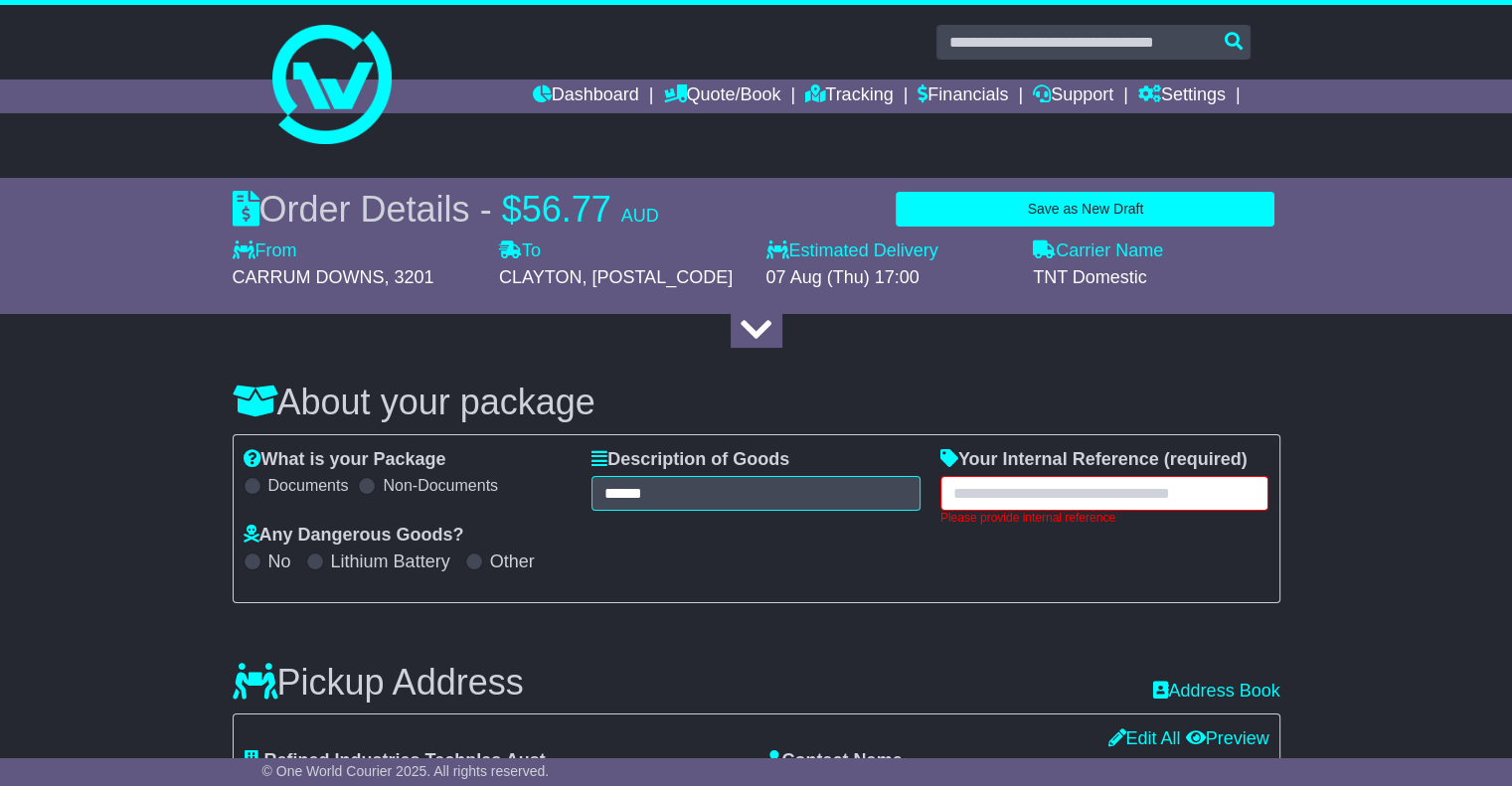 click at bounding box center (1104, 493) 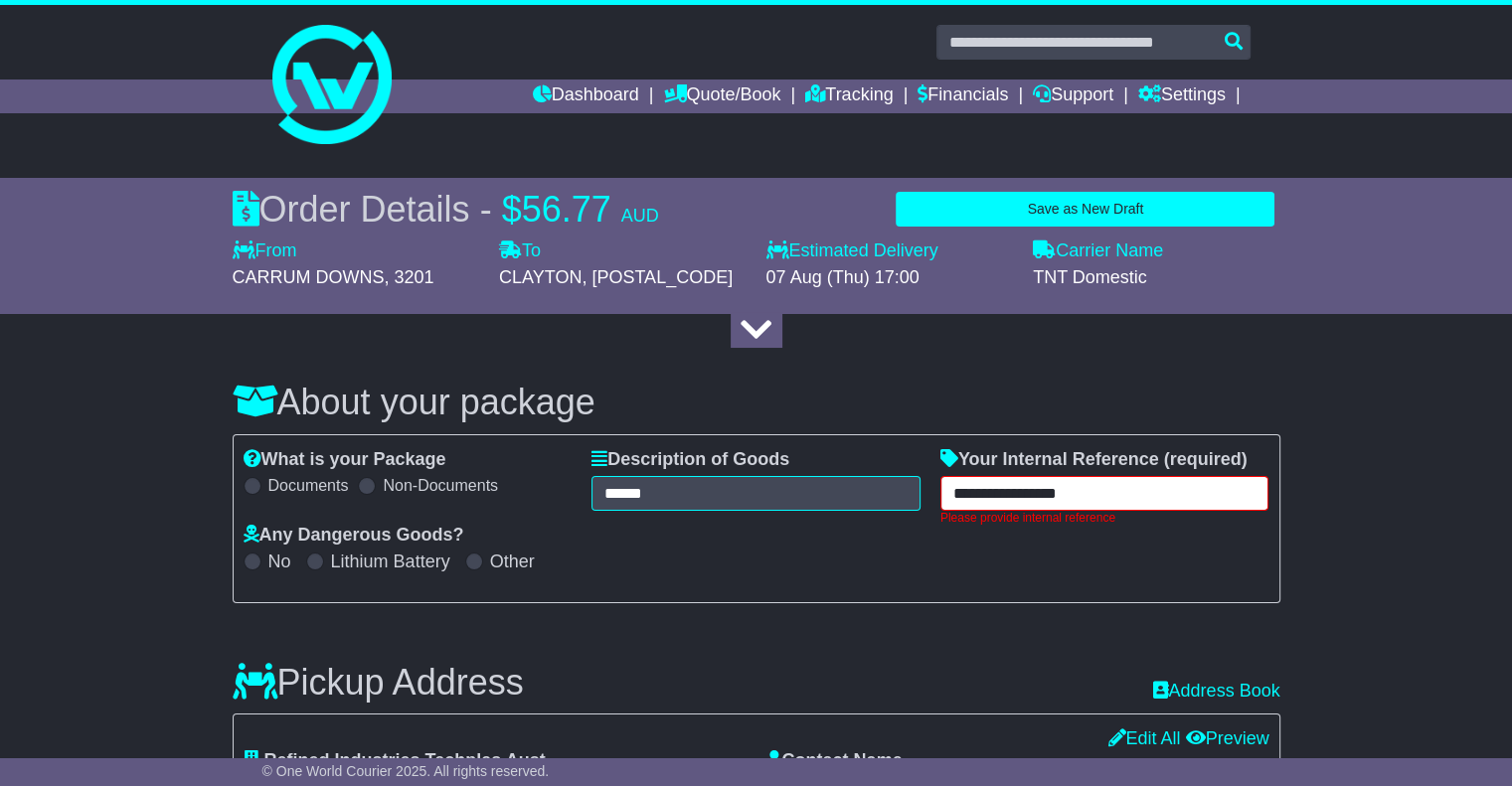 type on "**********" 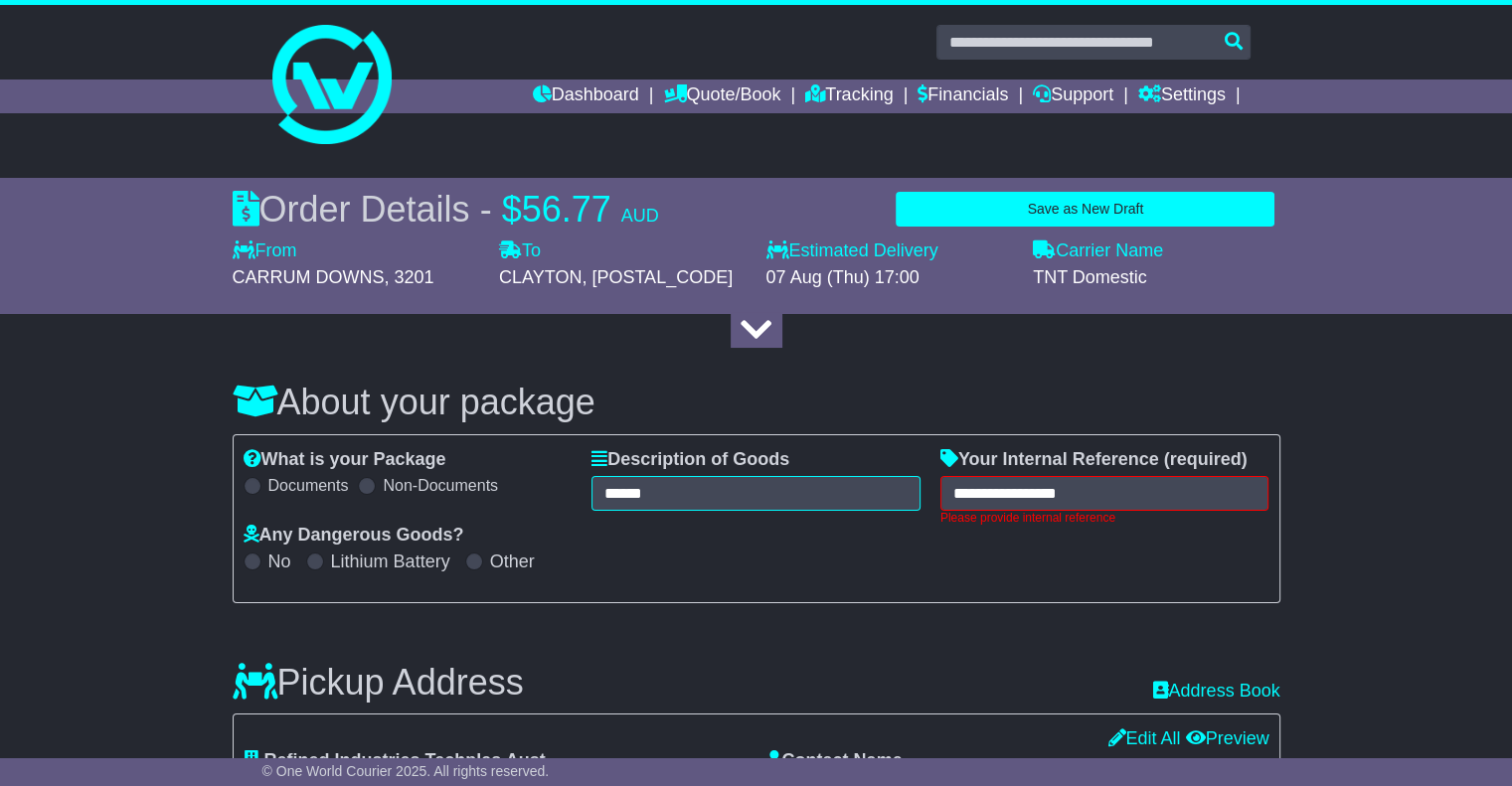 click on "**********" at bounding box center (756, 519) 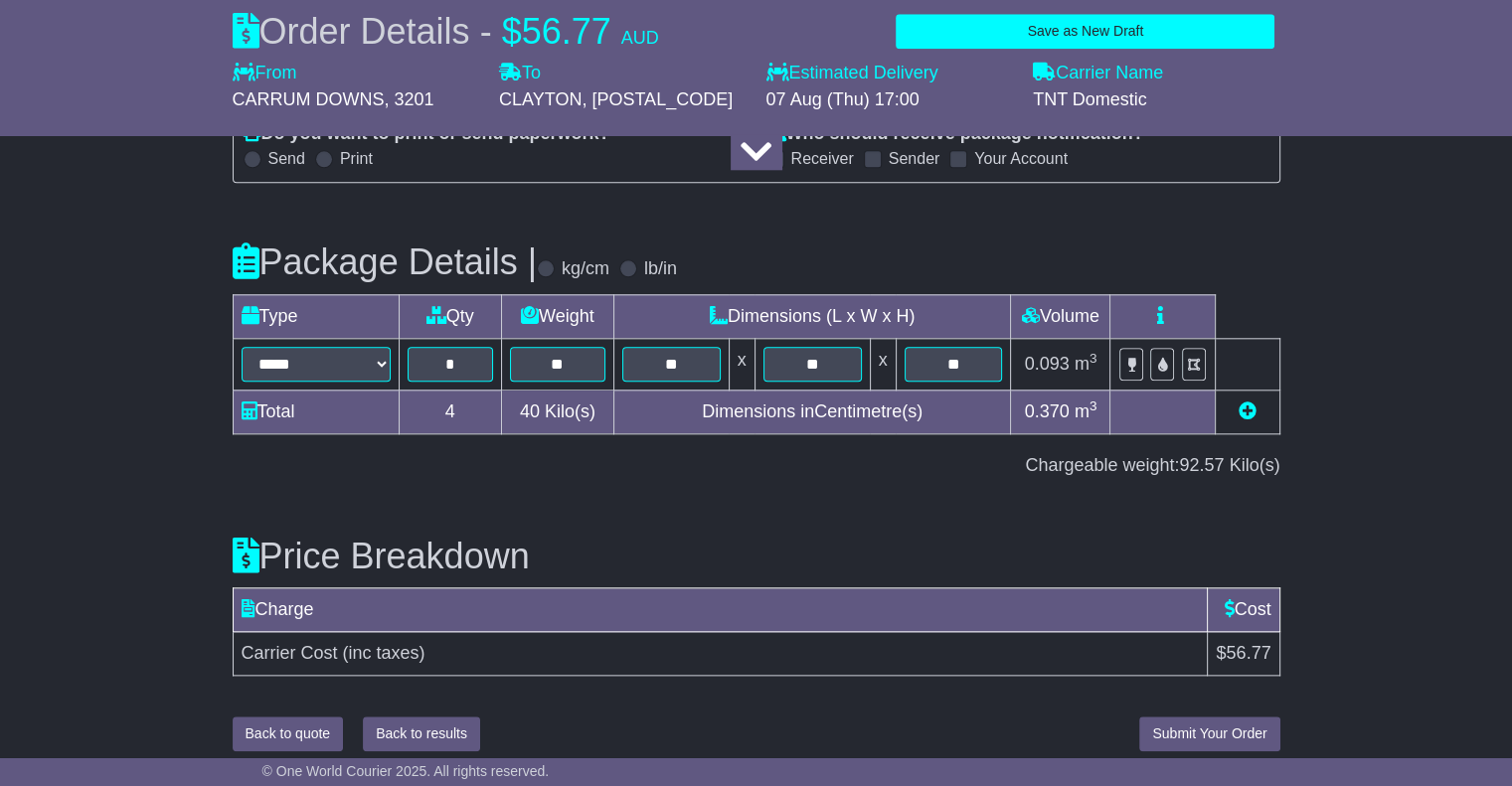 scroll, scrollTop: 2081, scrollLeft: 0, axis: vertical 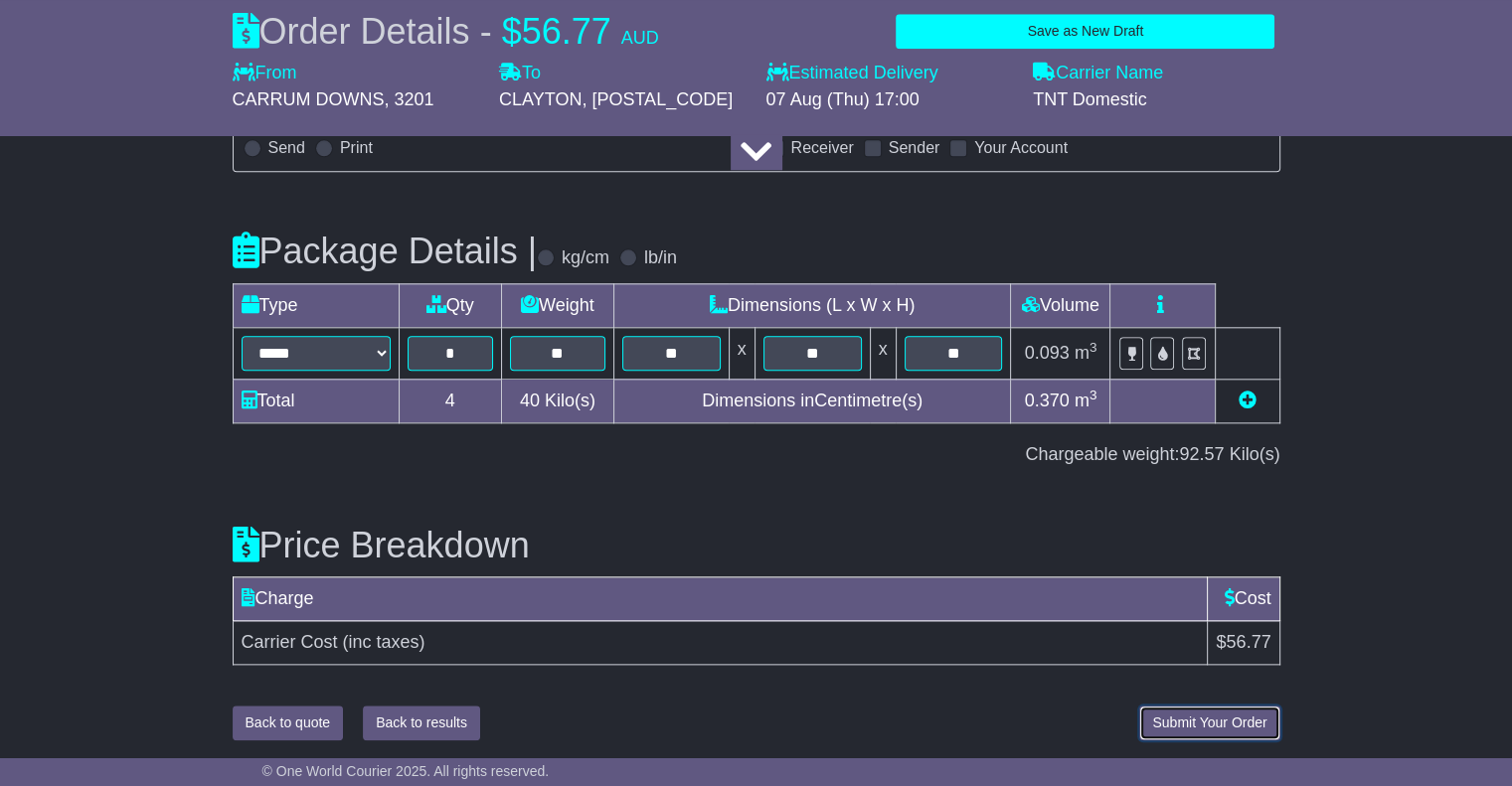 drag, startPoint x: 1173, startPoint y: 718, endPoint x: 734, endPoint y: 583, distance: 459.29 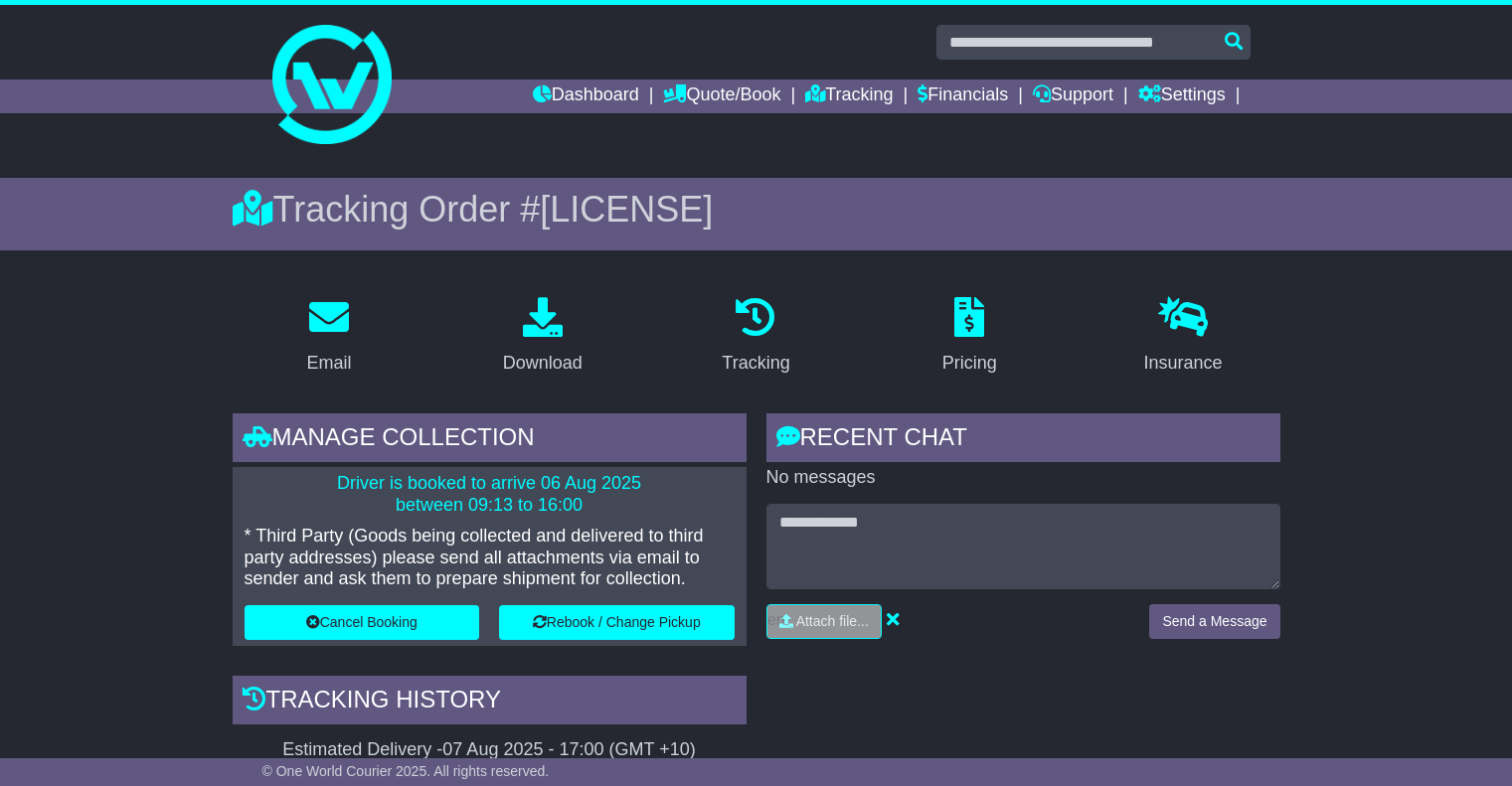 scroll, scrollTop: 0, scrollLeft: 0, axis: both 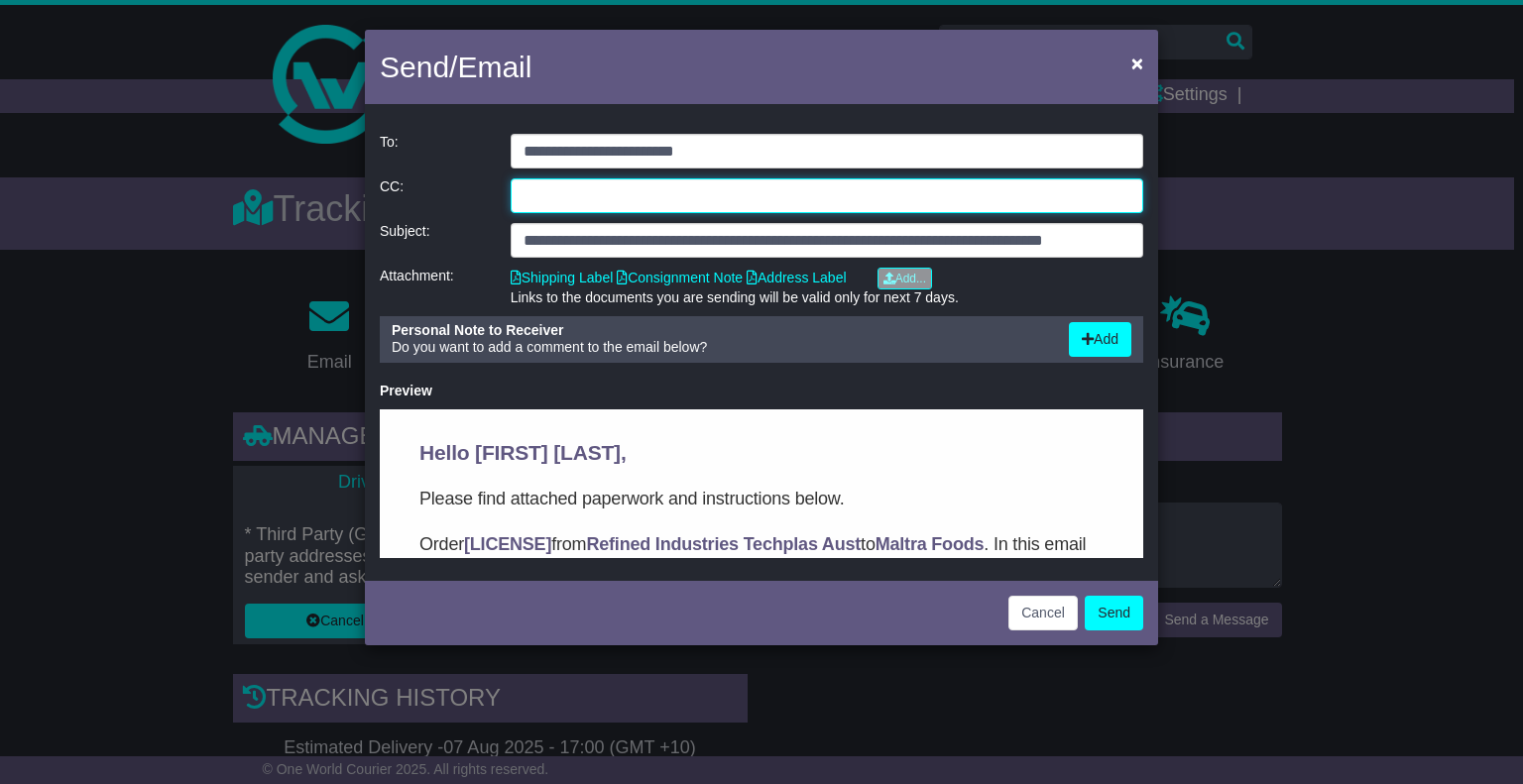 click 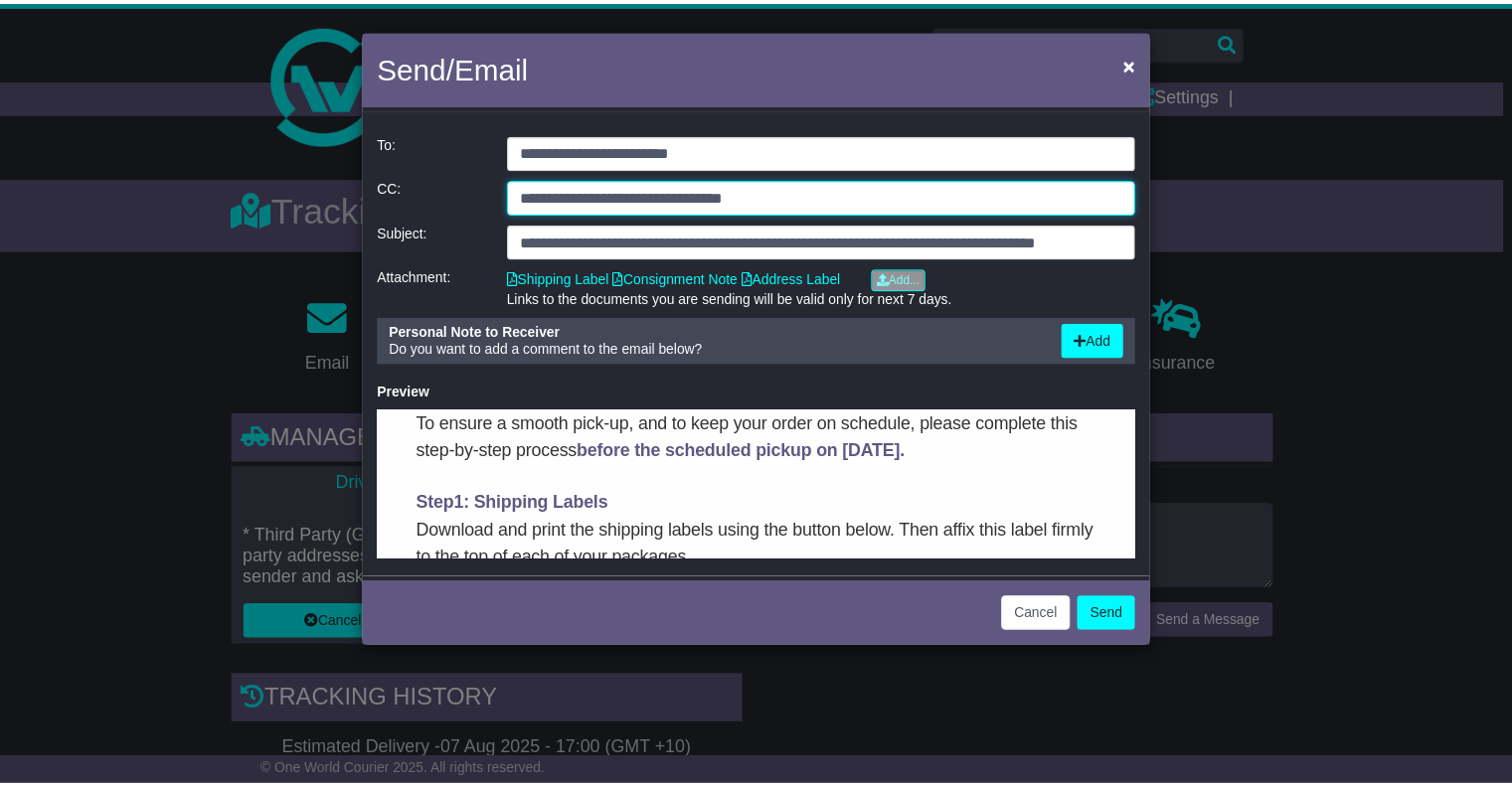 scroll, scrollTop: 397, scrollLeft: 0, axis: vertical 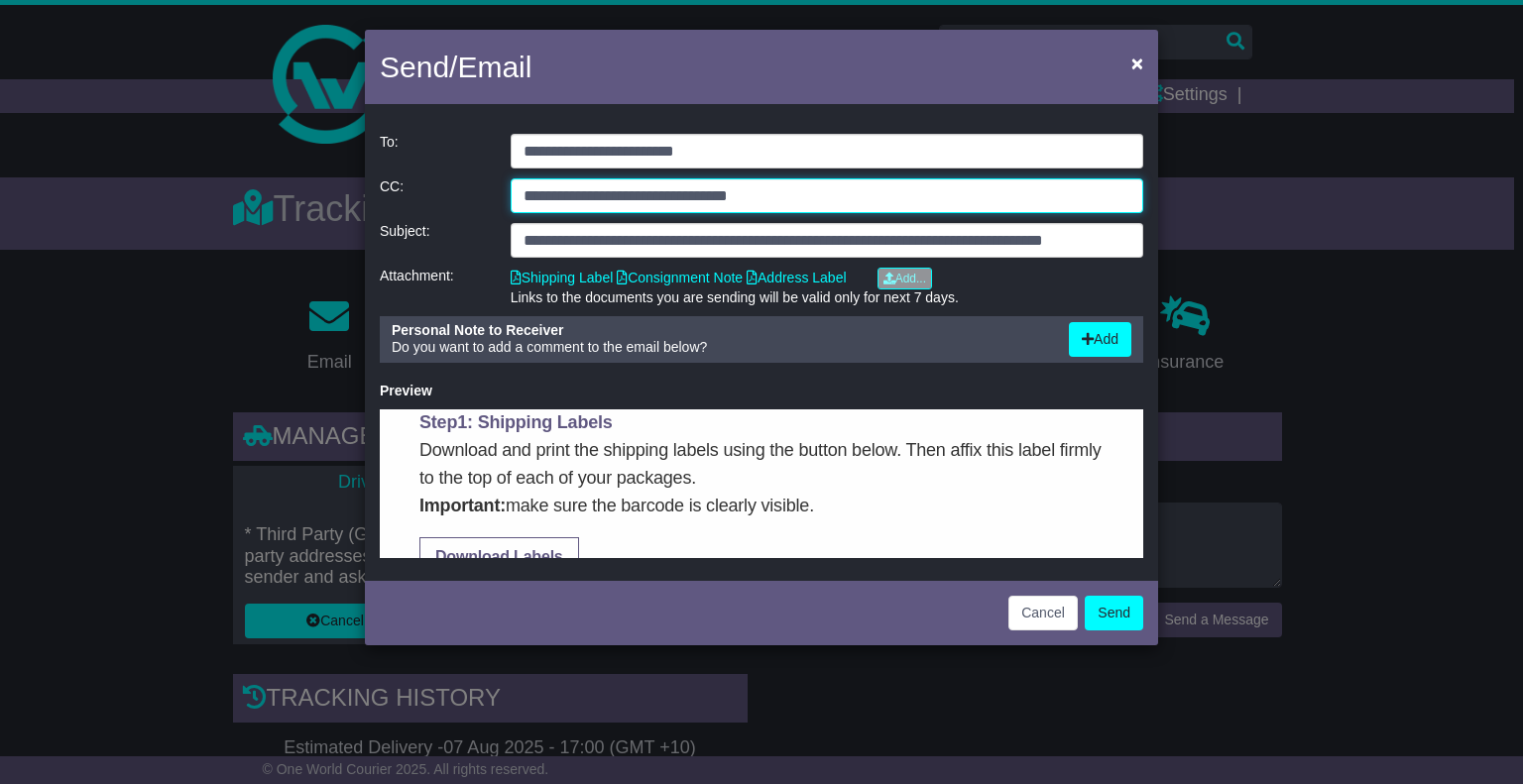 type on "**********" 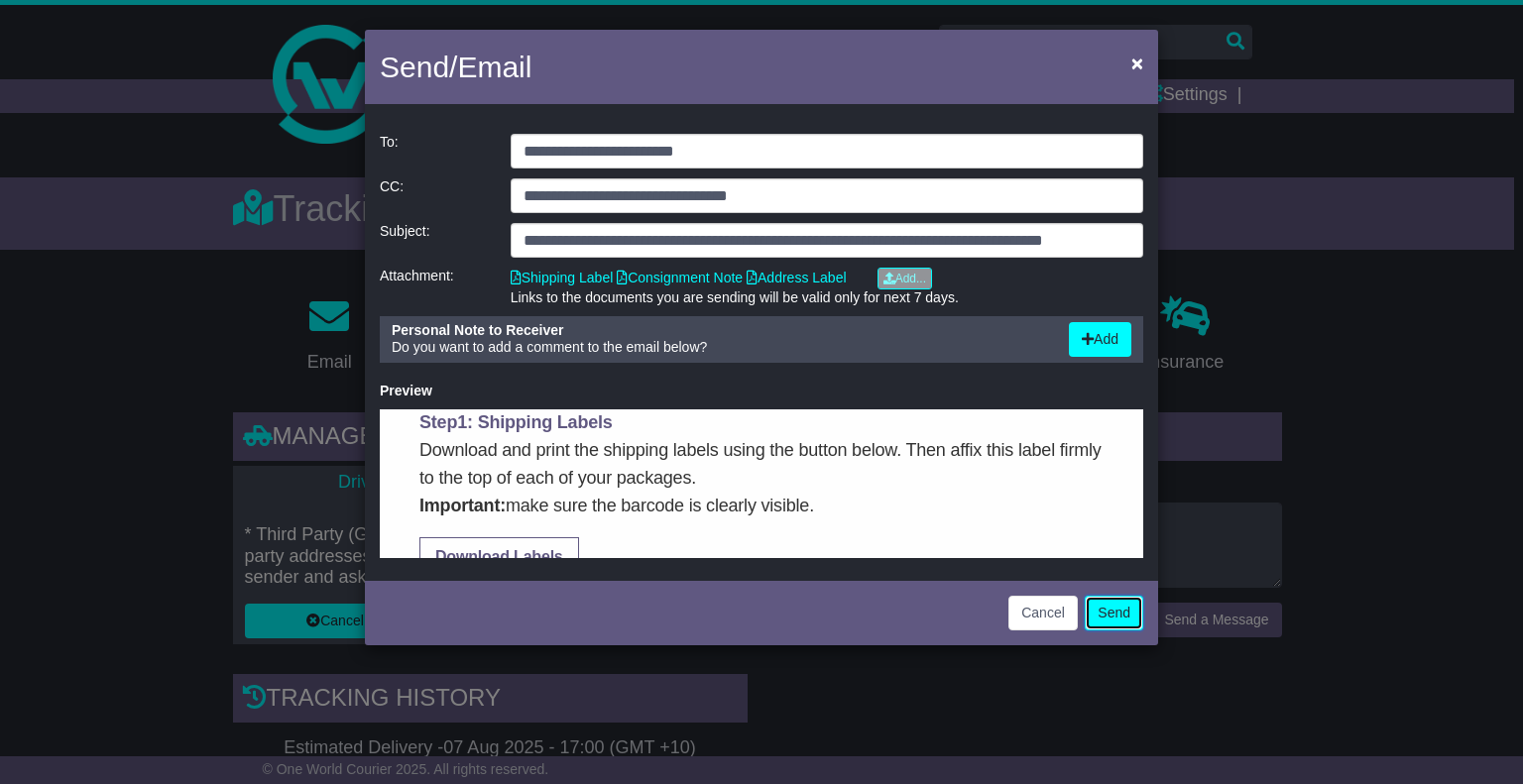 click on "Send" 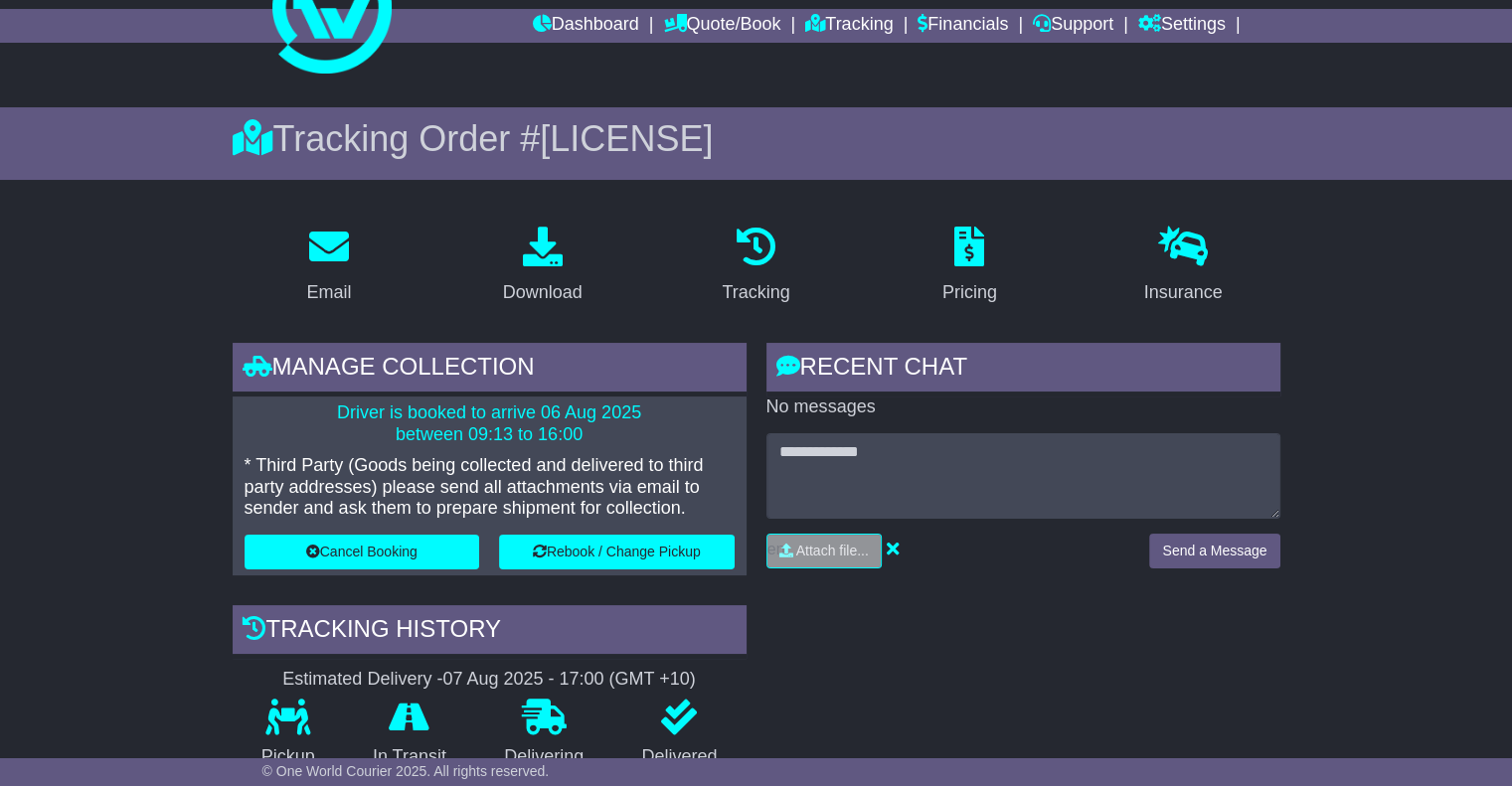 scroll, scrollTop: 0, scrollLeft: 0, axis: both 